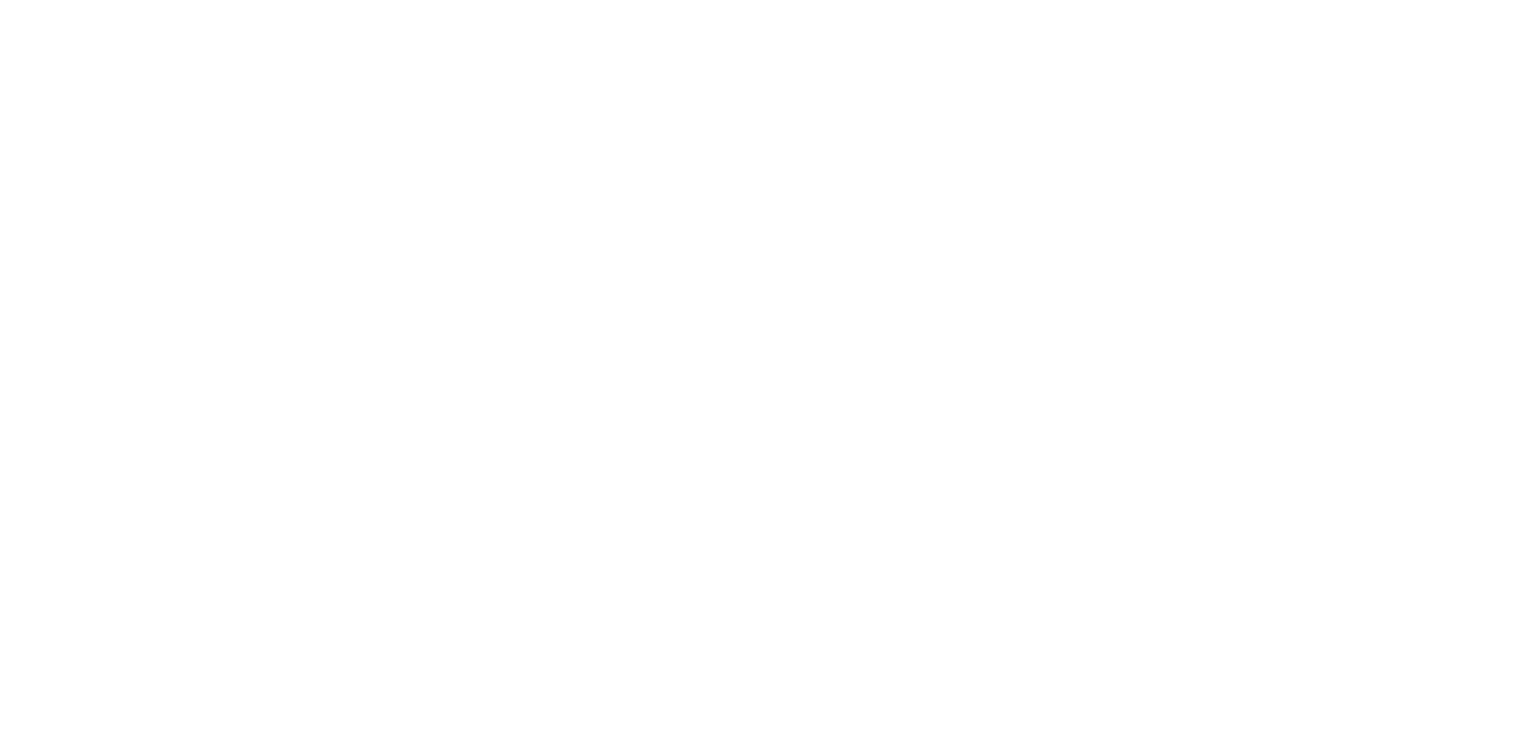 scroll, scrollTop: 0, scrollLeft: 0, axis: both 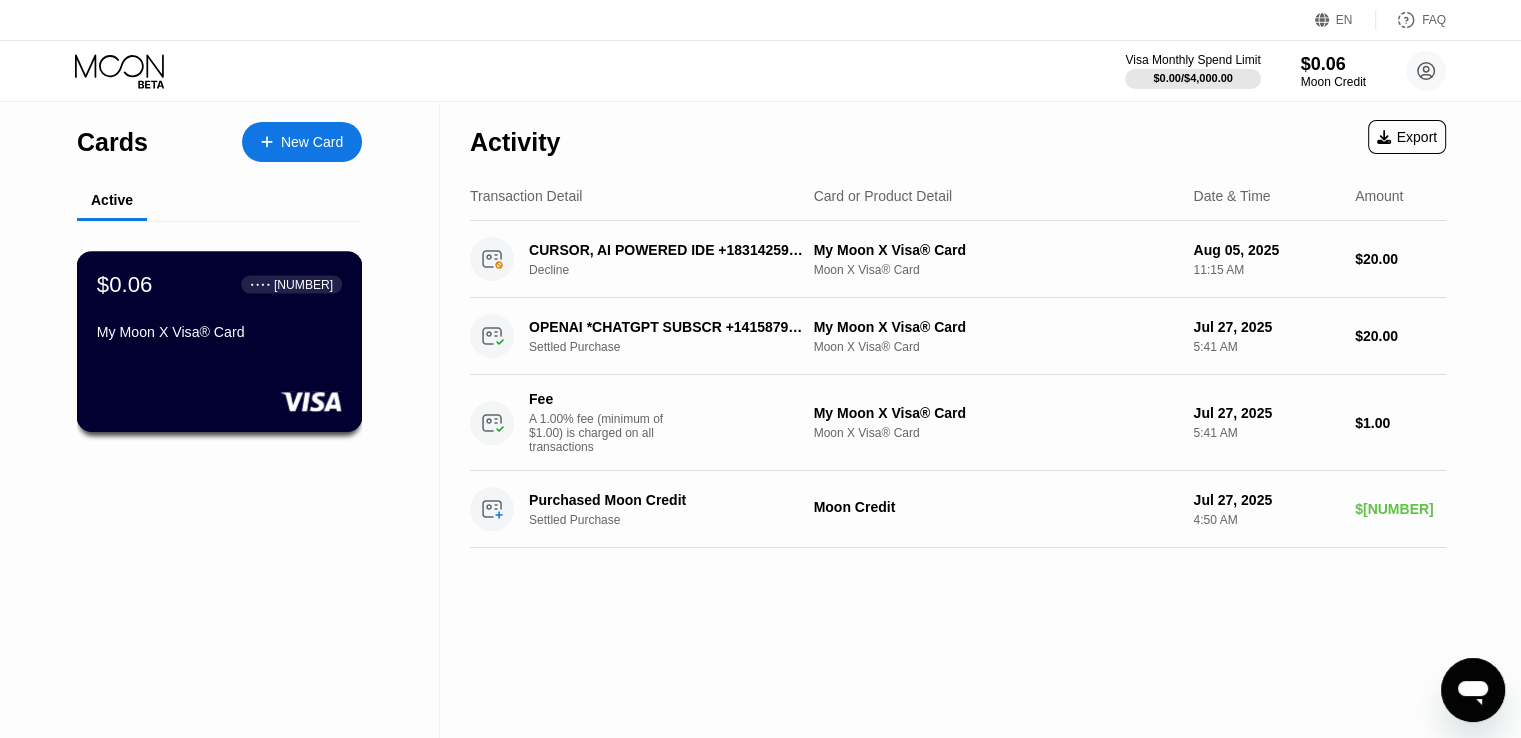 click on "My Moon X Visa® Card" at bounding box center [219, 332] 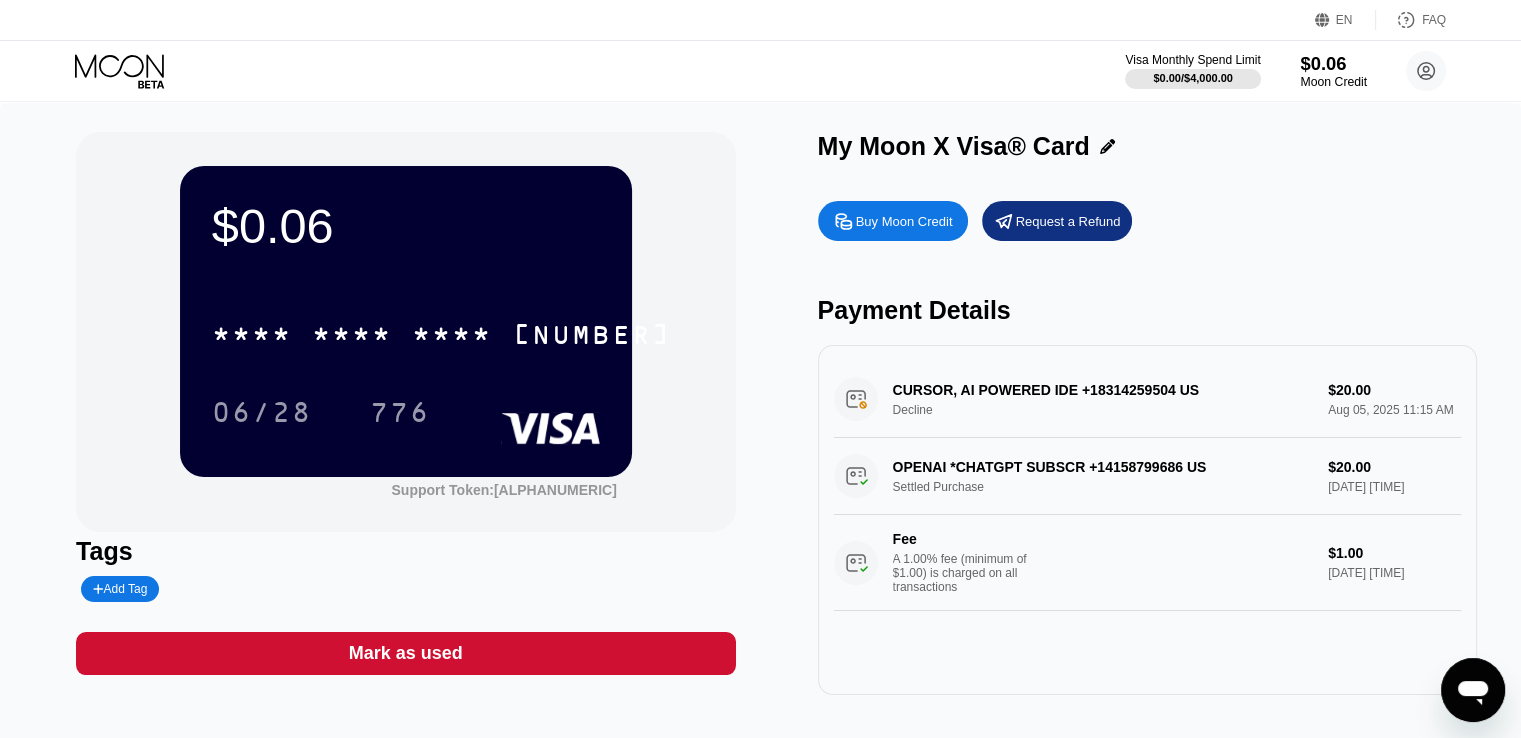 click on "$0.06" at bounding box center (1333, 63) 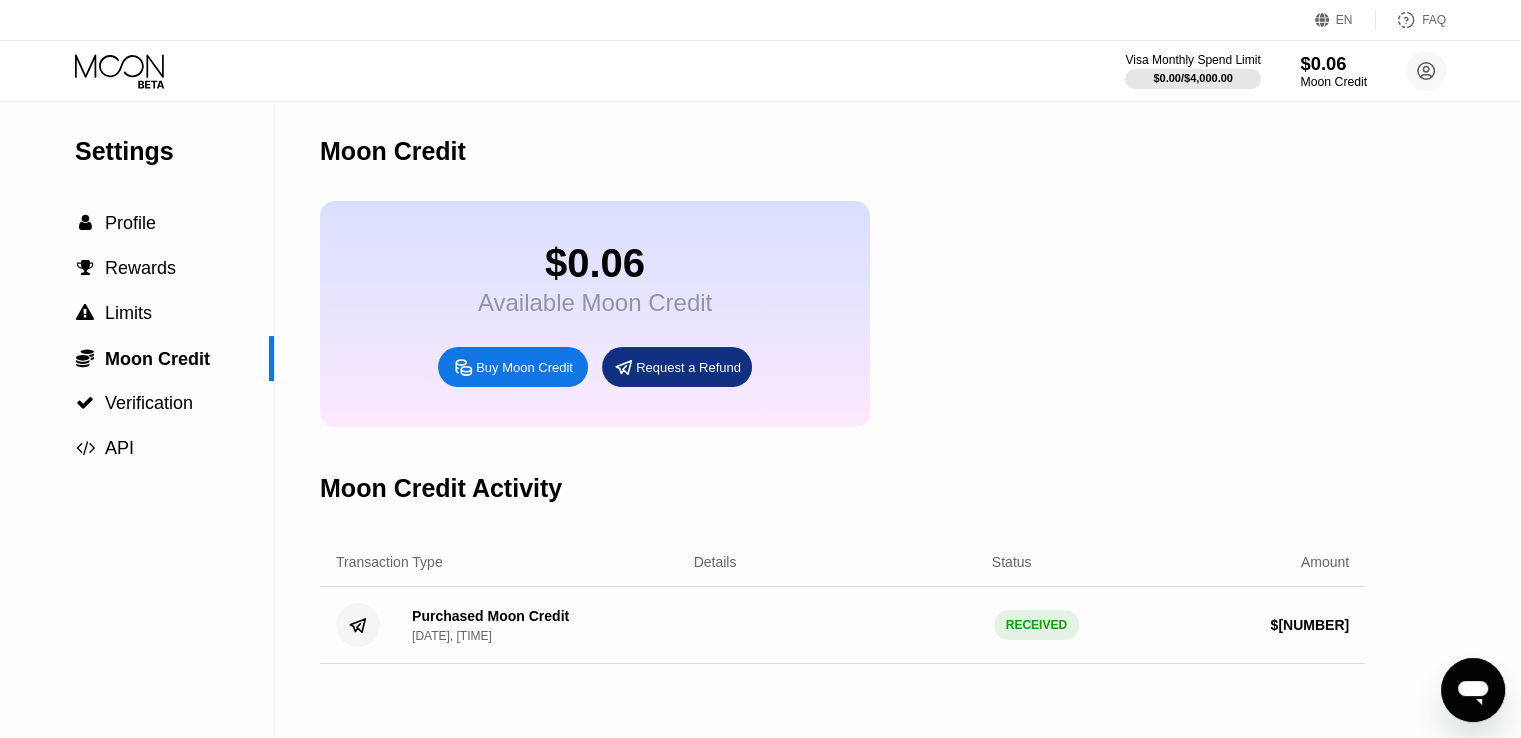 click on "$0.06" at bounding box center (1333, 63) 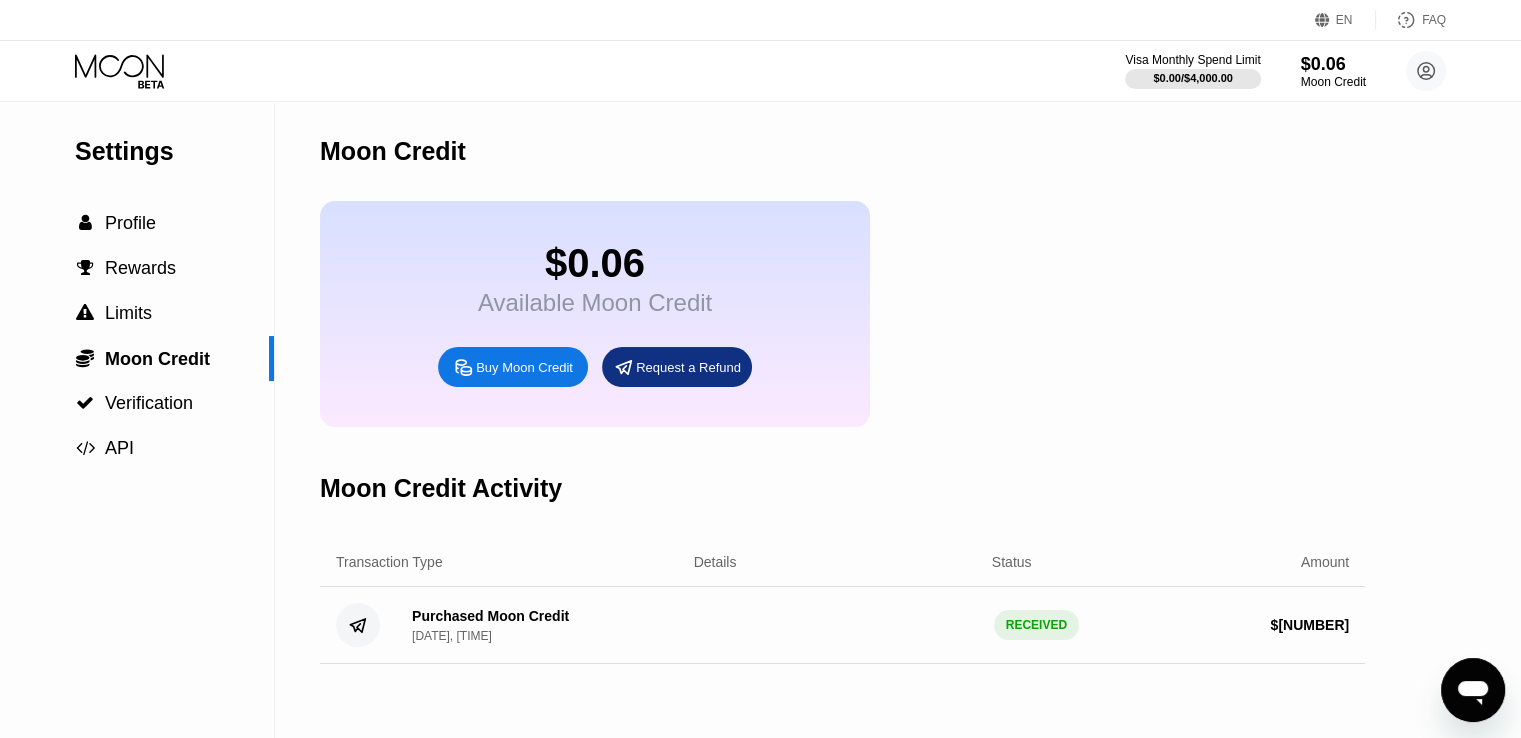 click on "Buy Moon Credit" at bounding box center [524, 367] 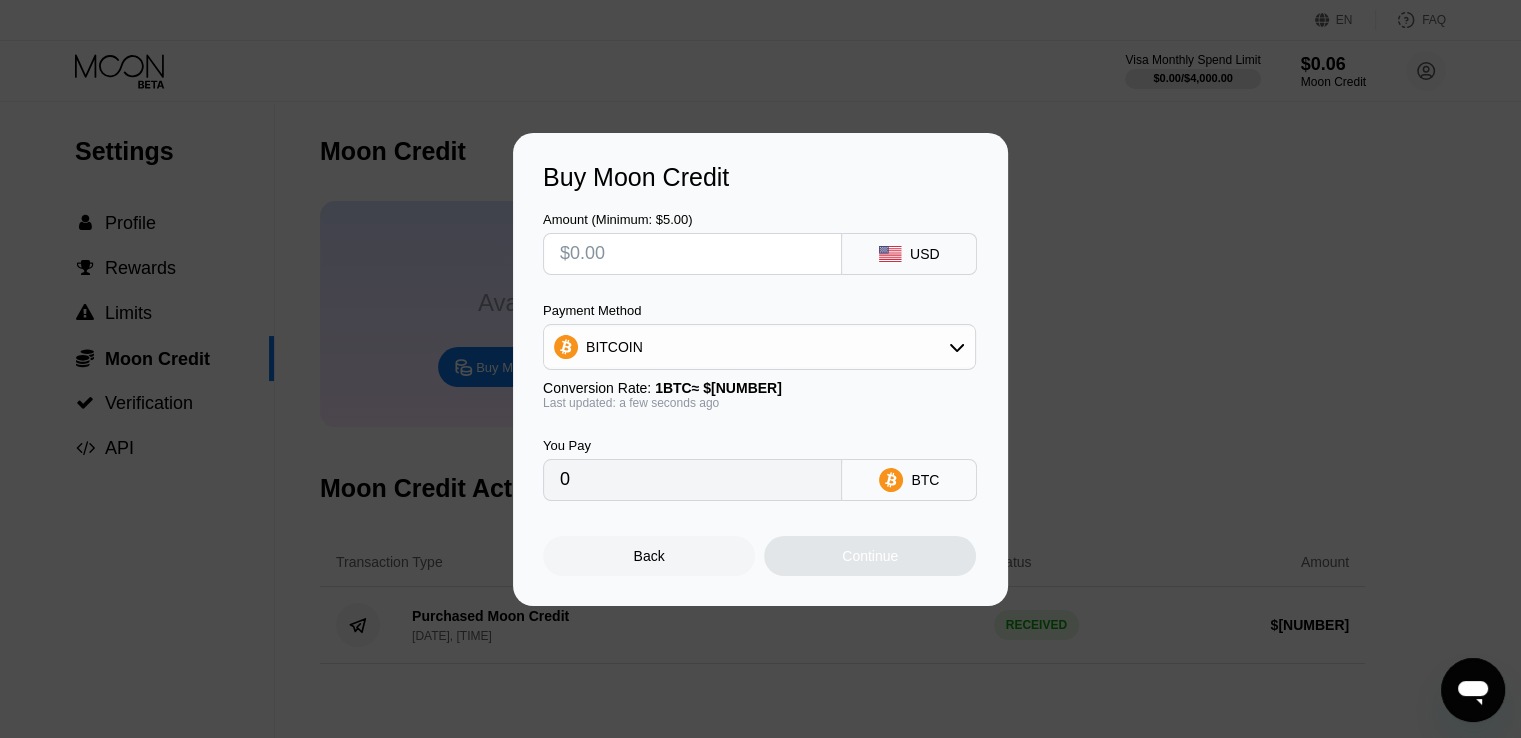 click on "BITCOIN" at bounding box center (614, 347) 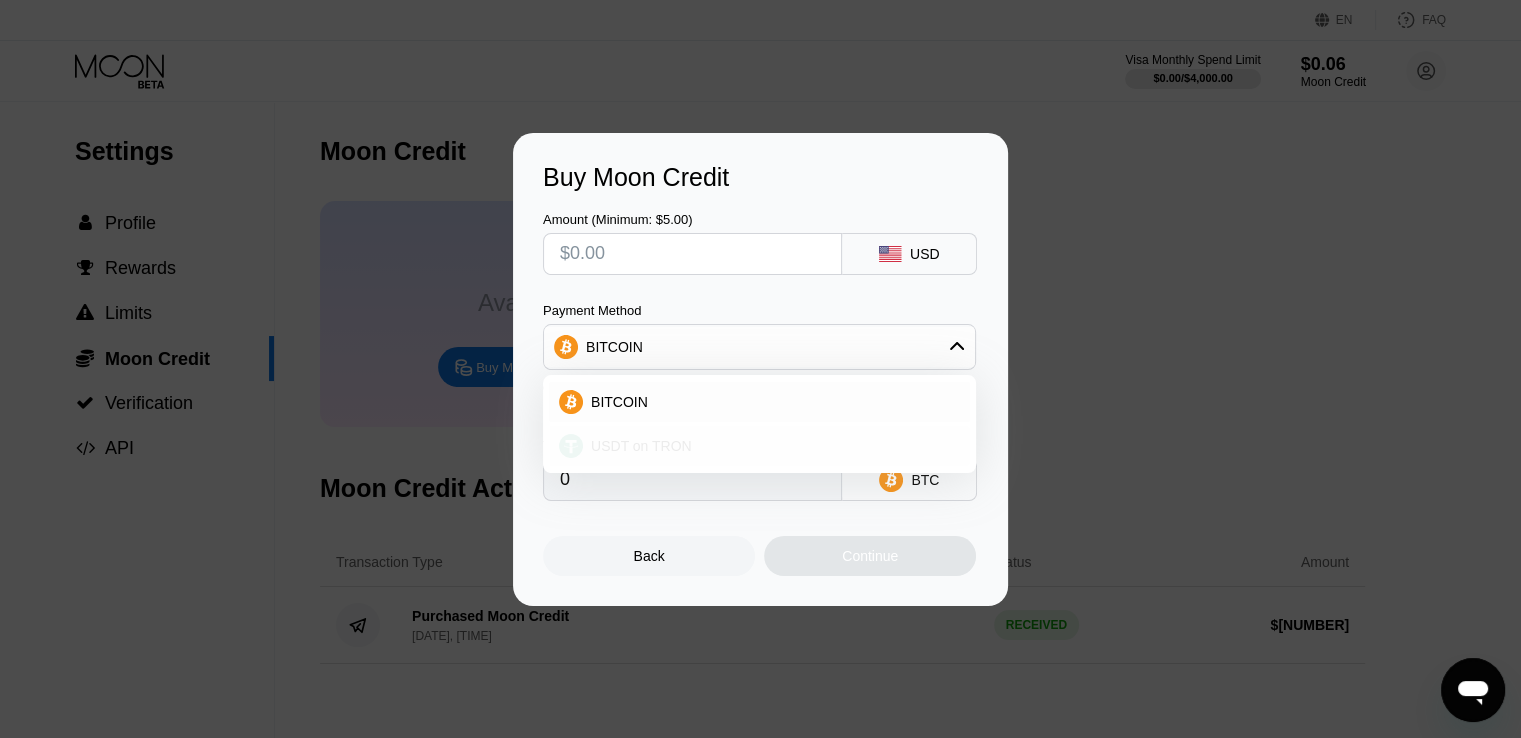 click on "USDT on TRON" at bounding box center (759, 446) 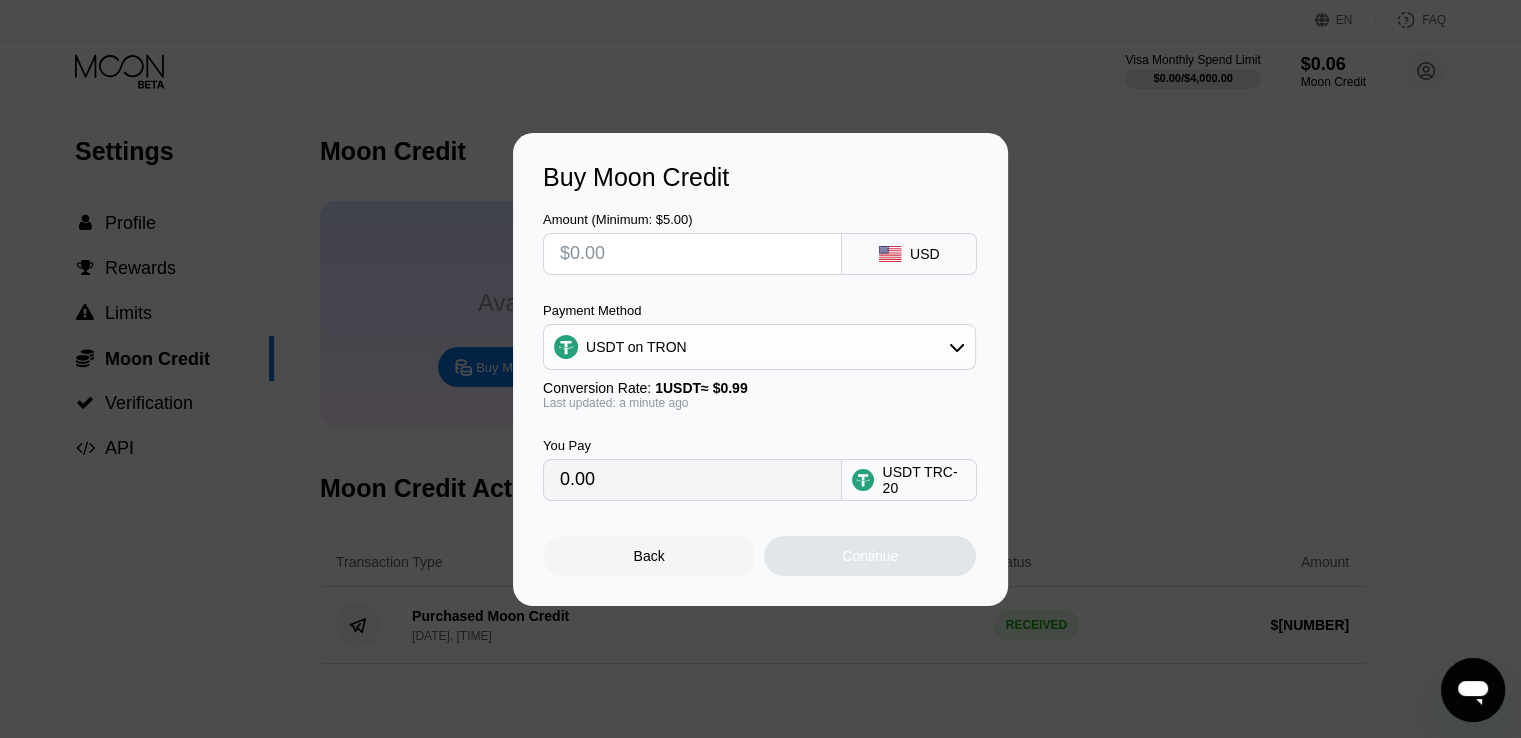 click at bounding box center [692, 254] 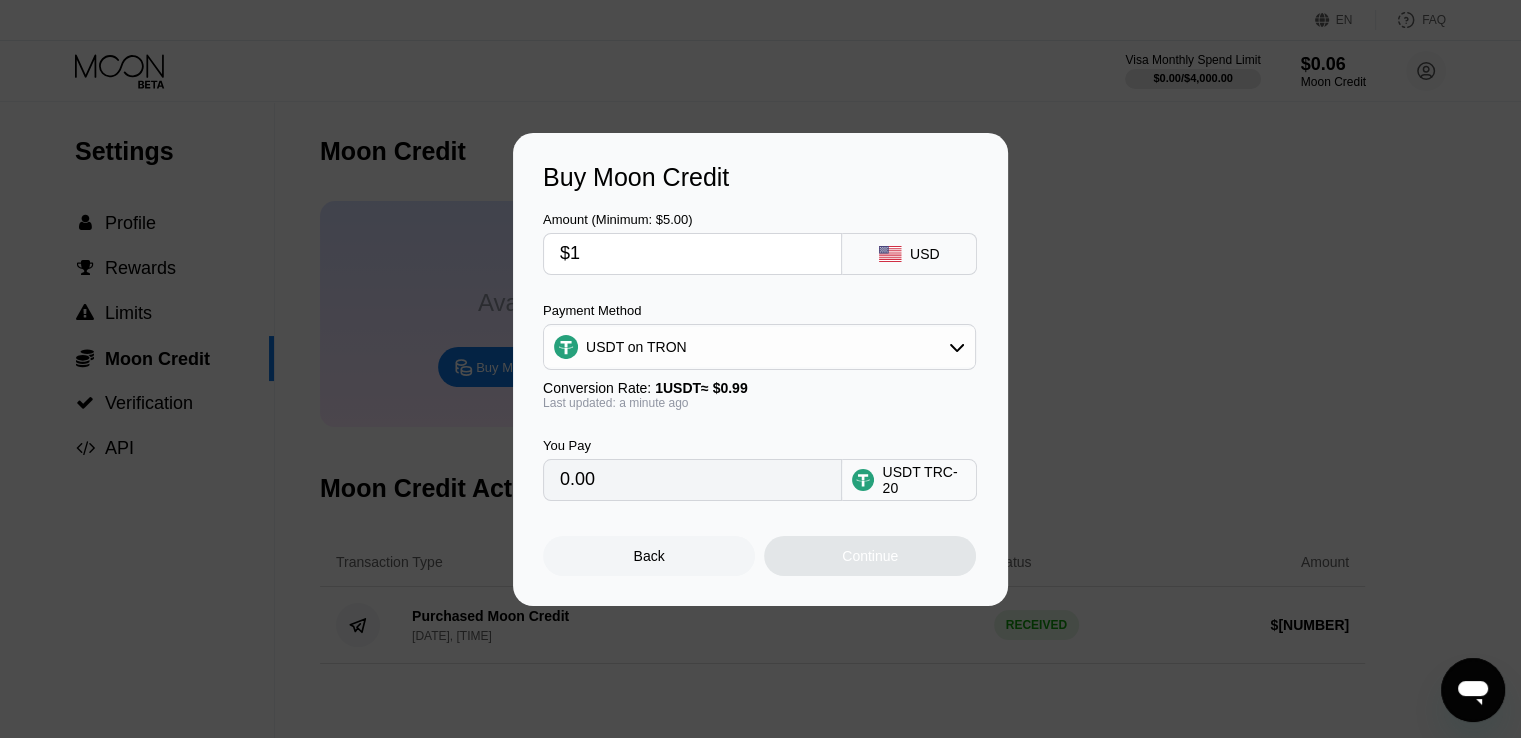 type on "$14" 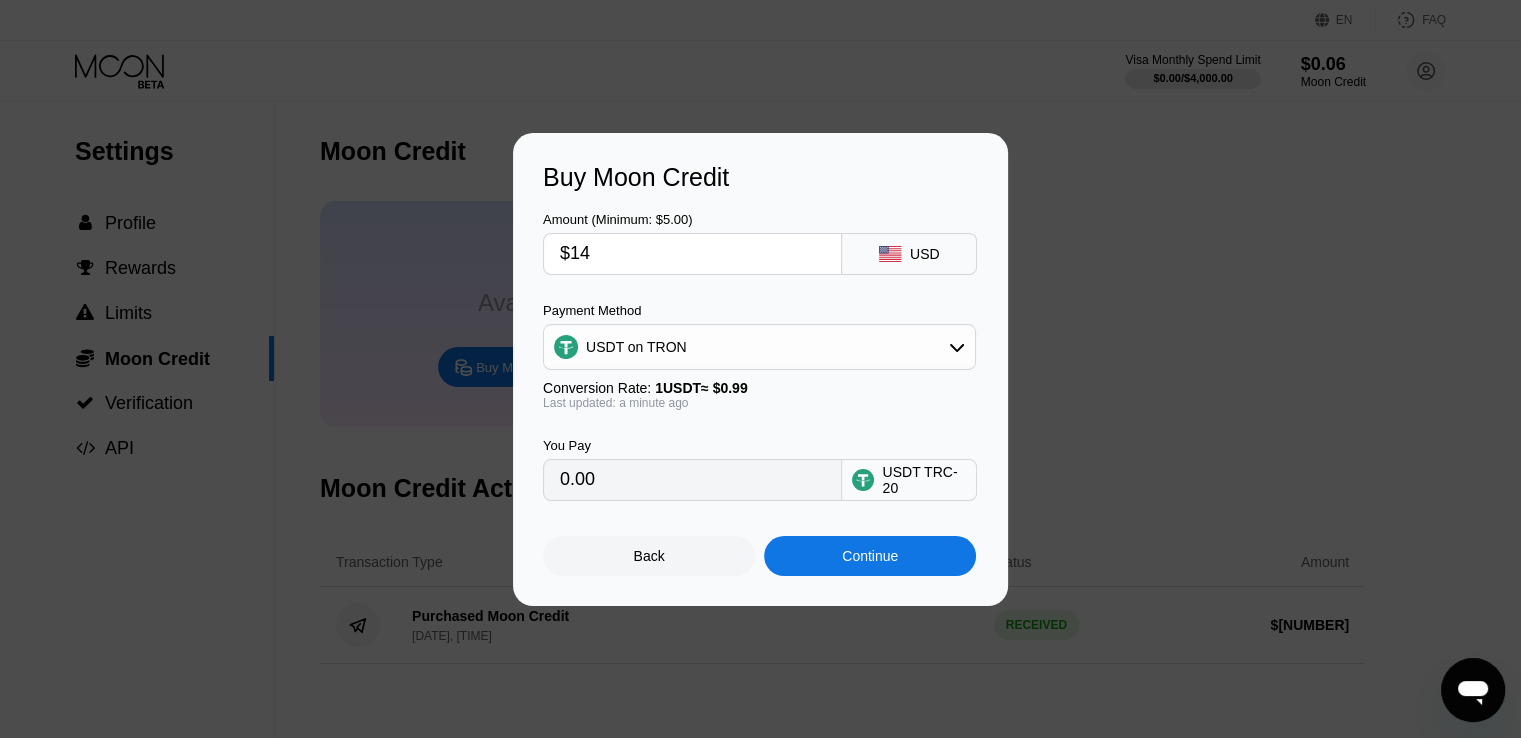 type on "14.14" 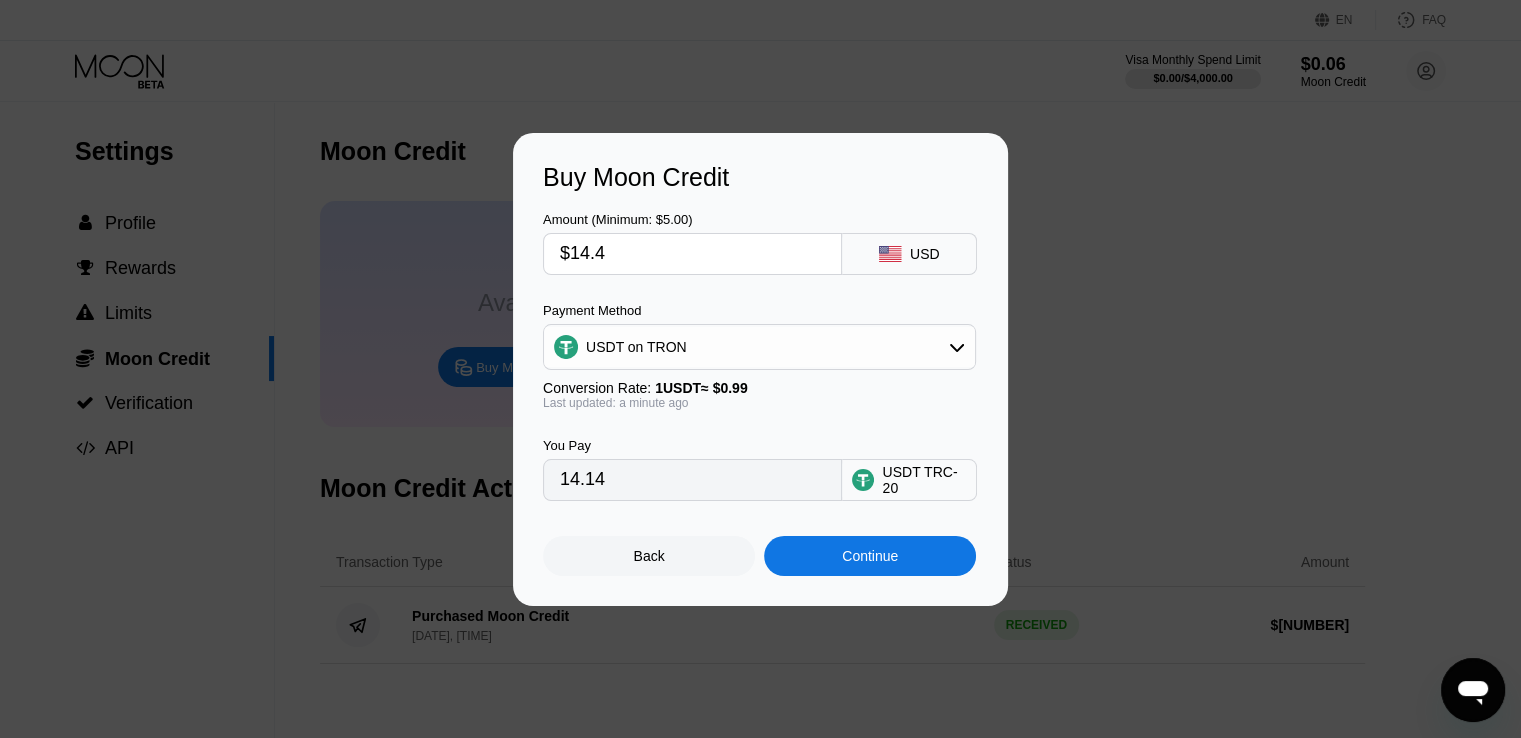 type on "$[NUMBER]" 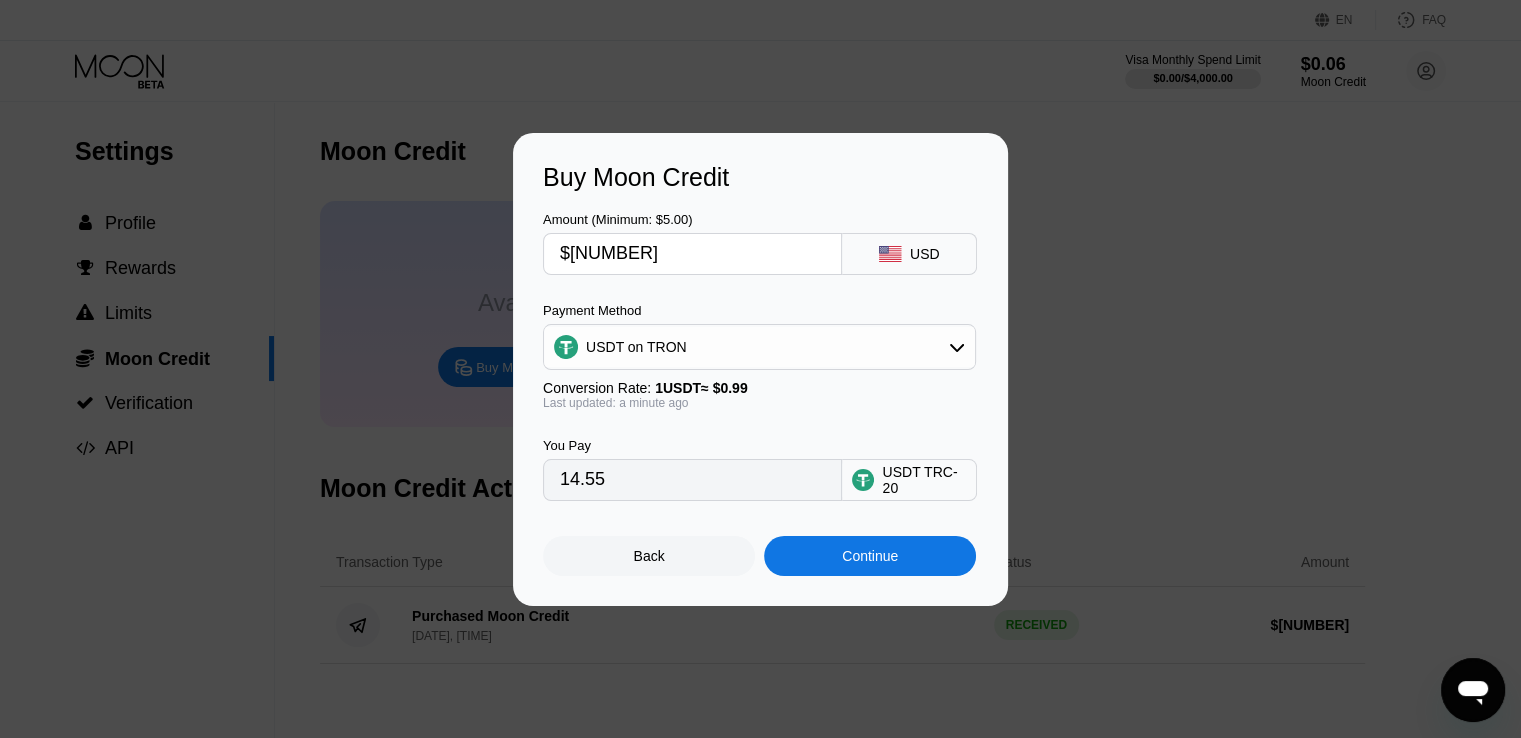 type on "14.57" 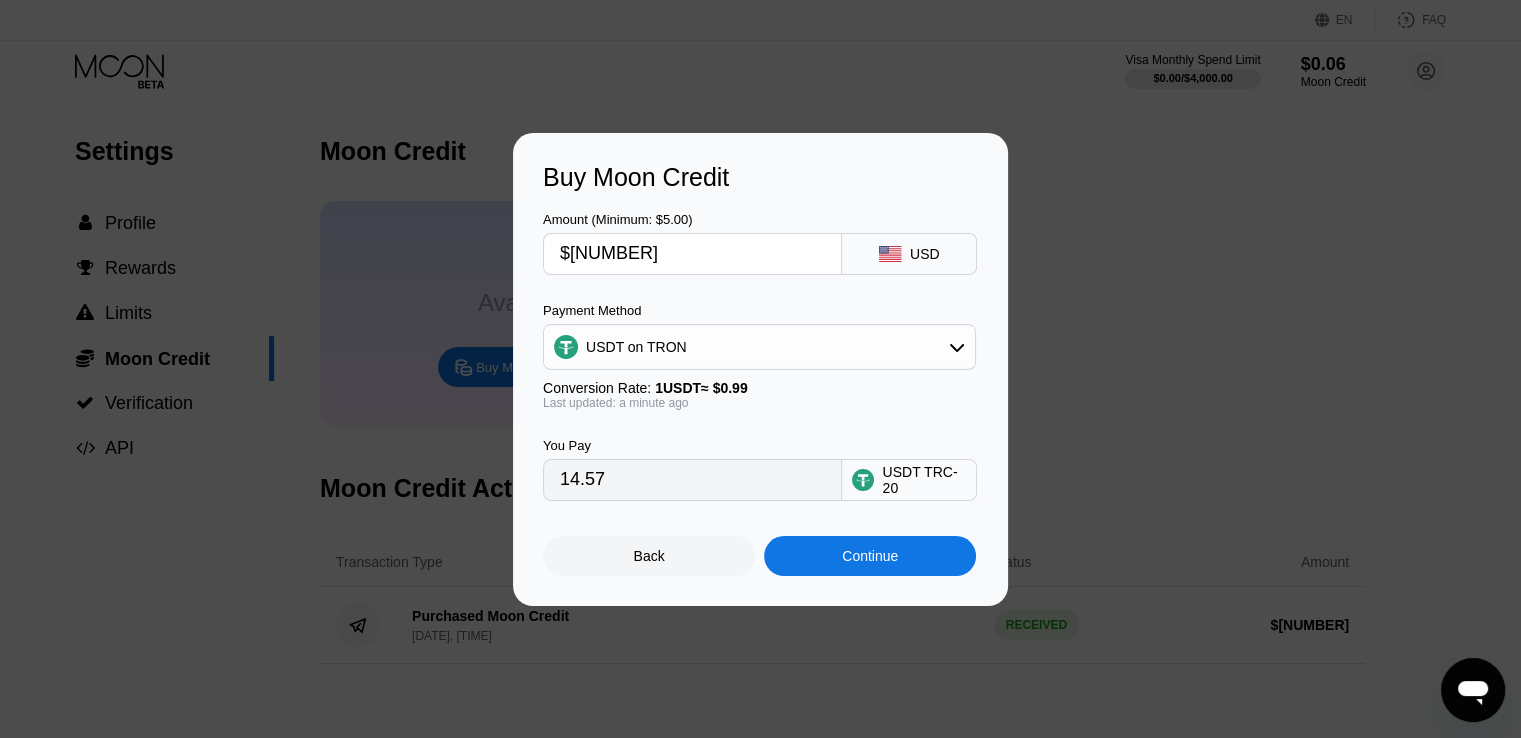 type on "$14.4" 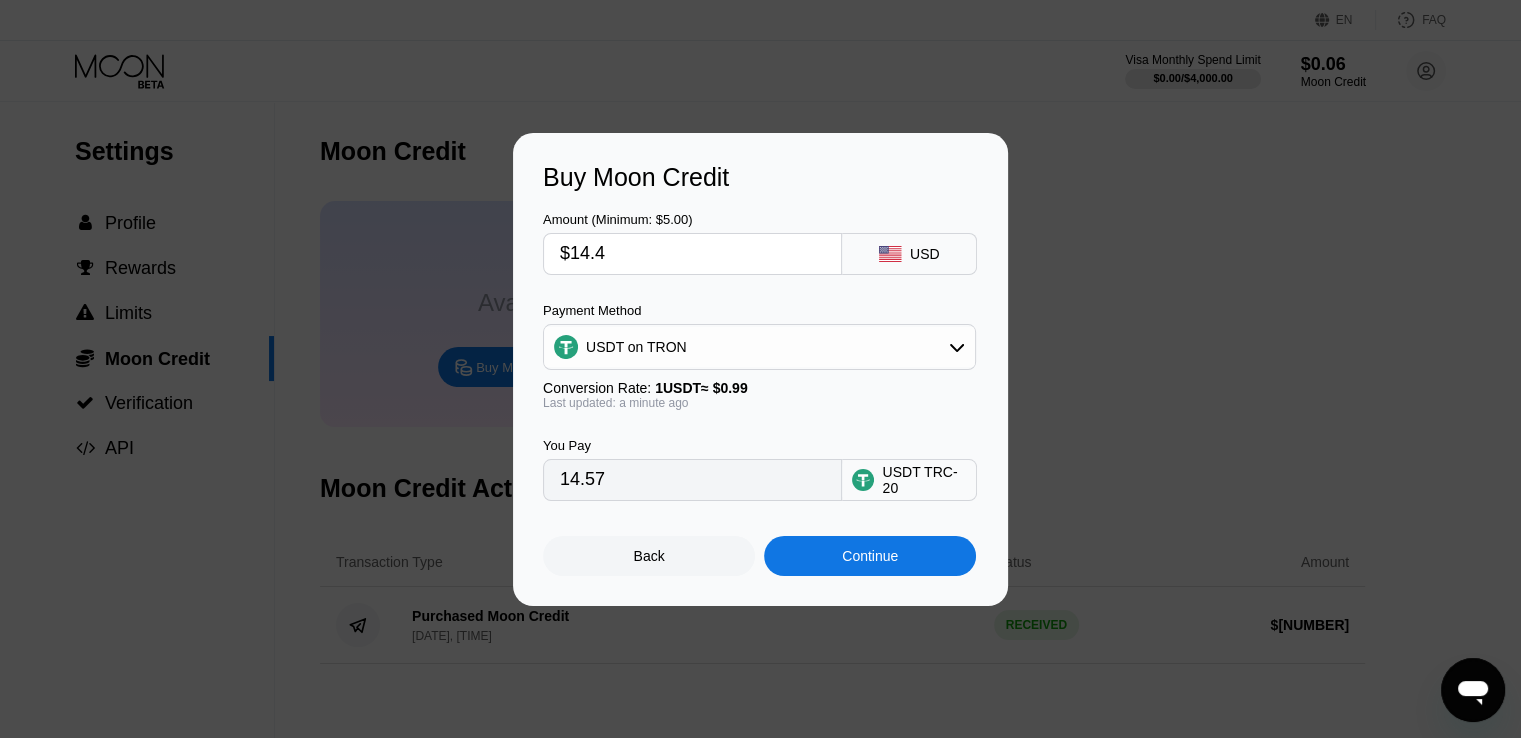 type on "14.55" 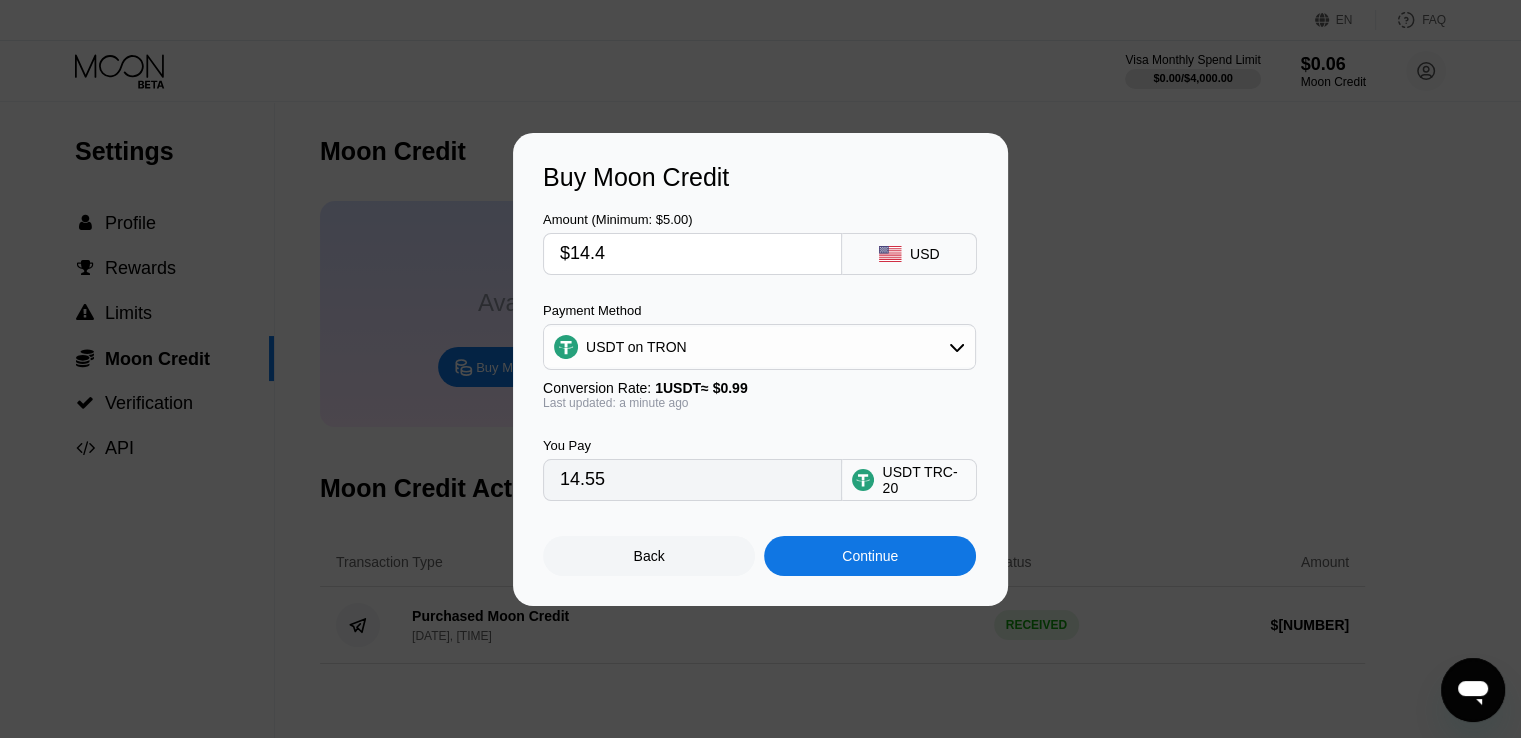 type on "$14.43" 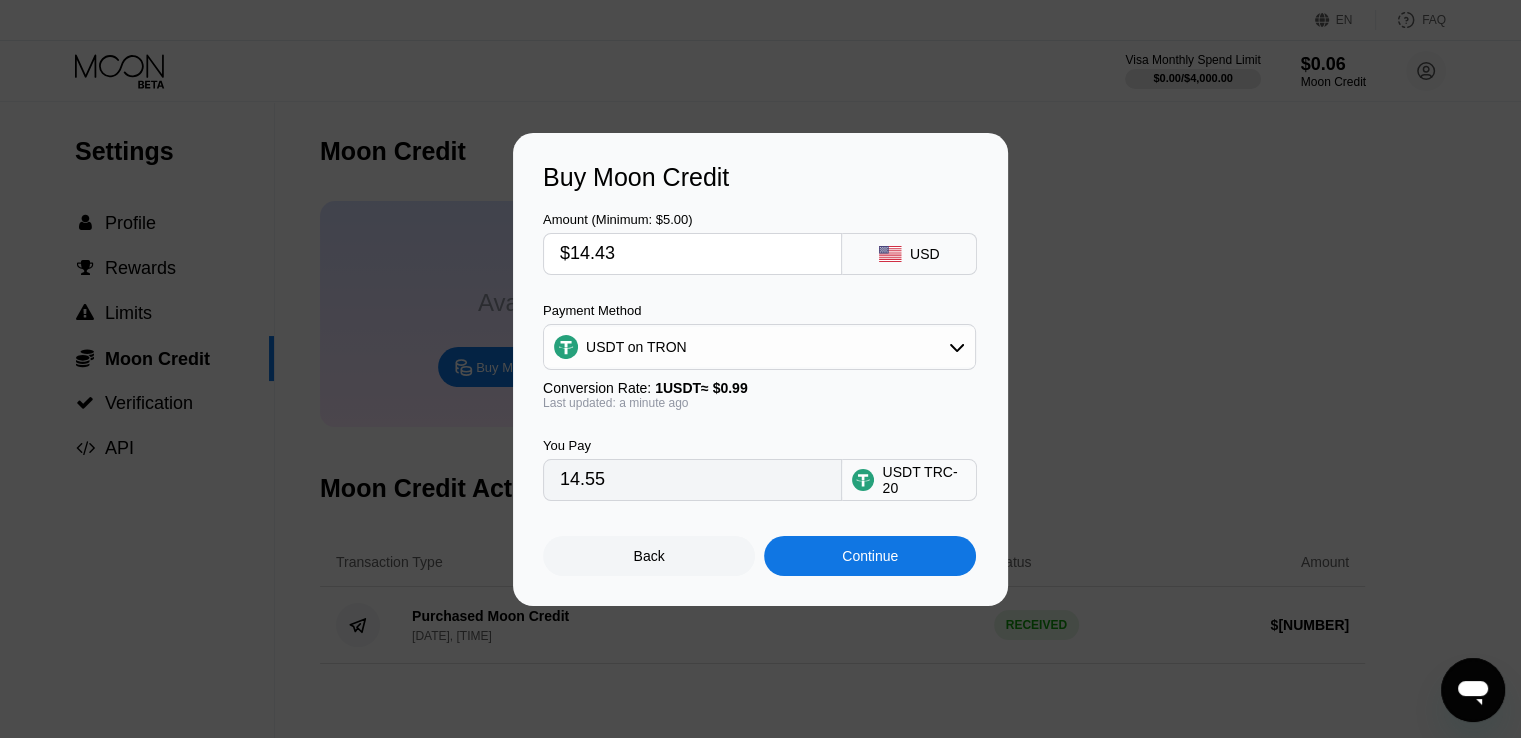 type on "14.58" 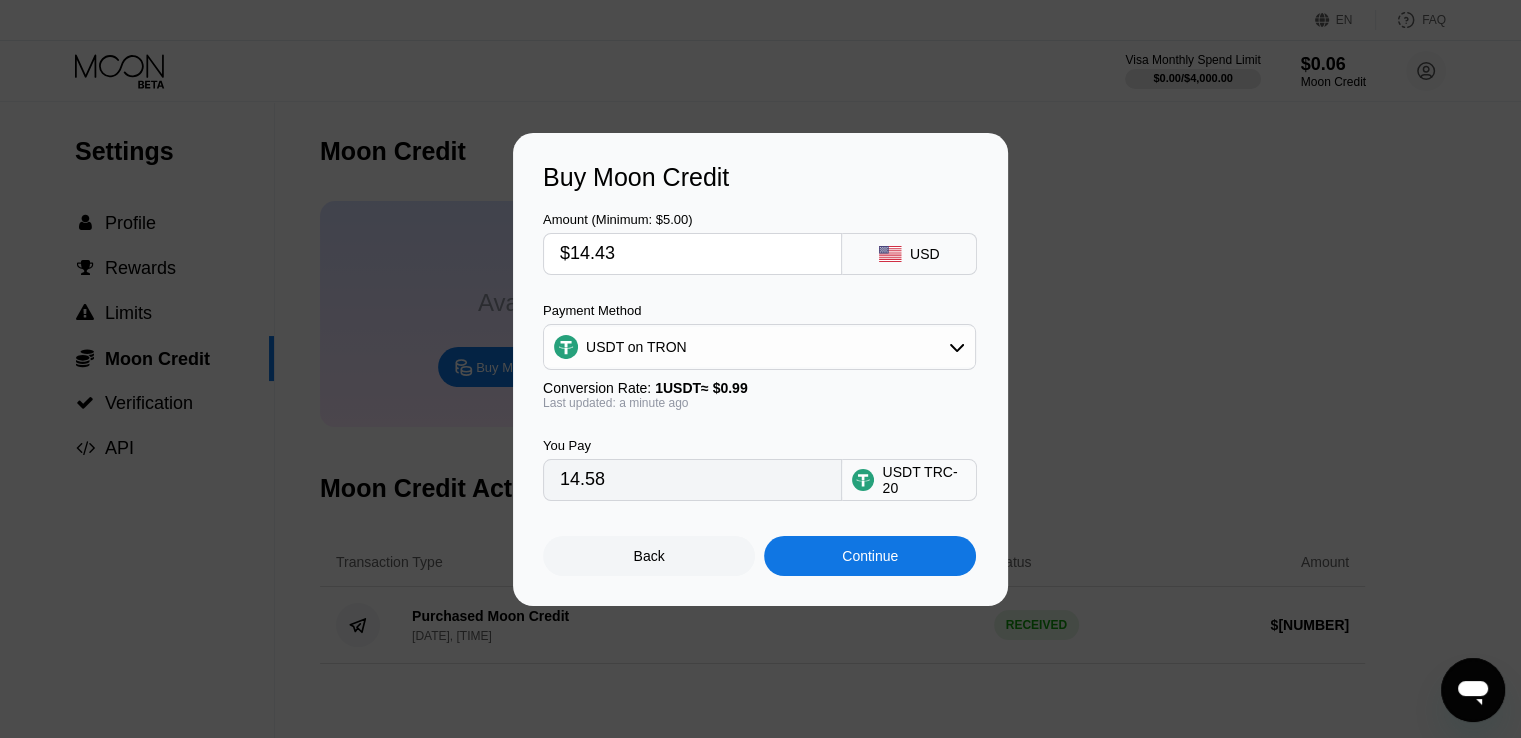 type on "$14.43" 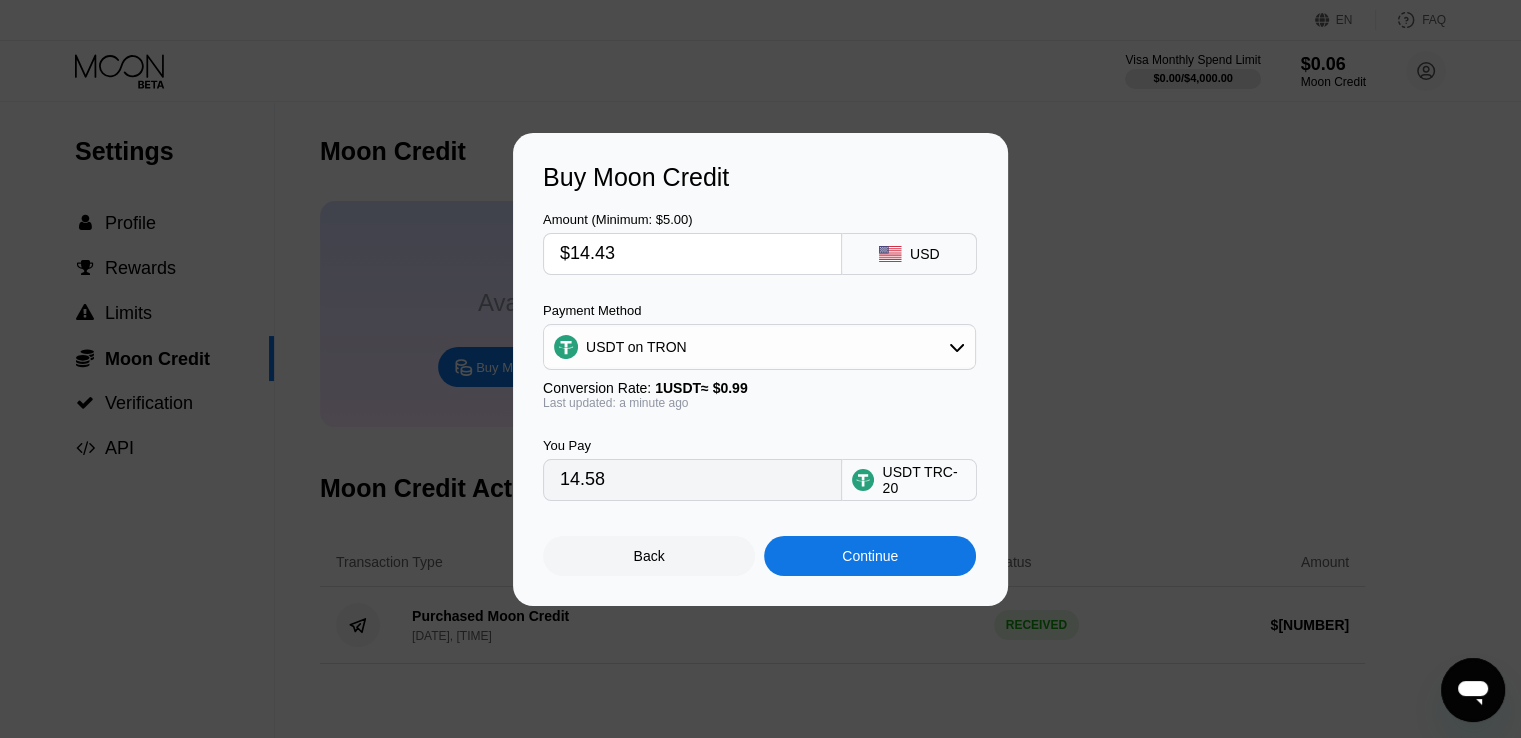 click on "Continue" at bounding box center (870, 556) 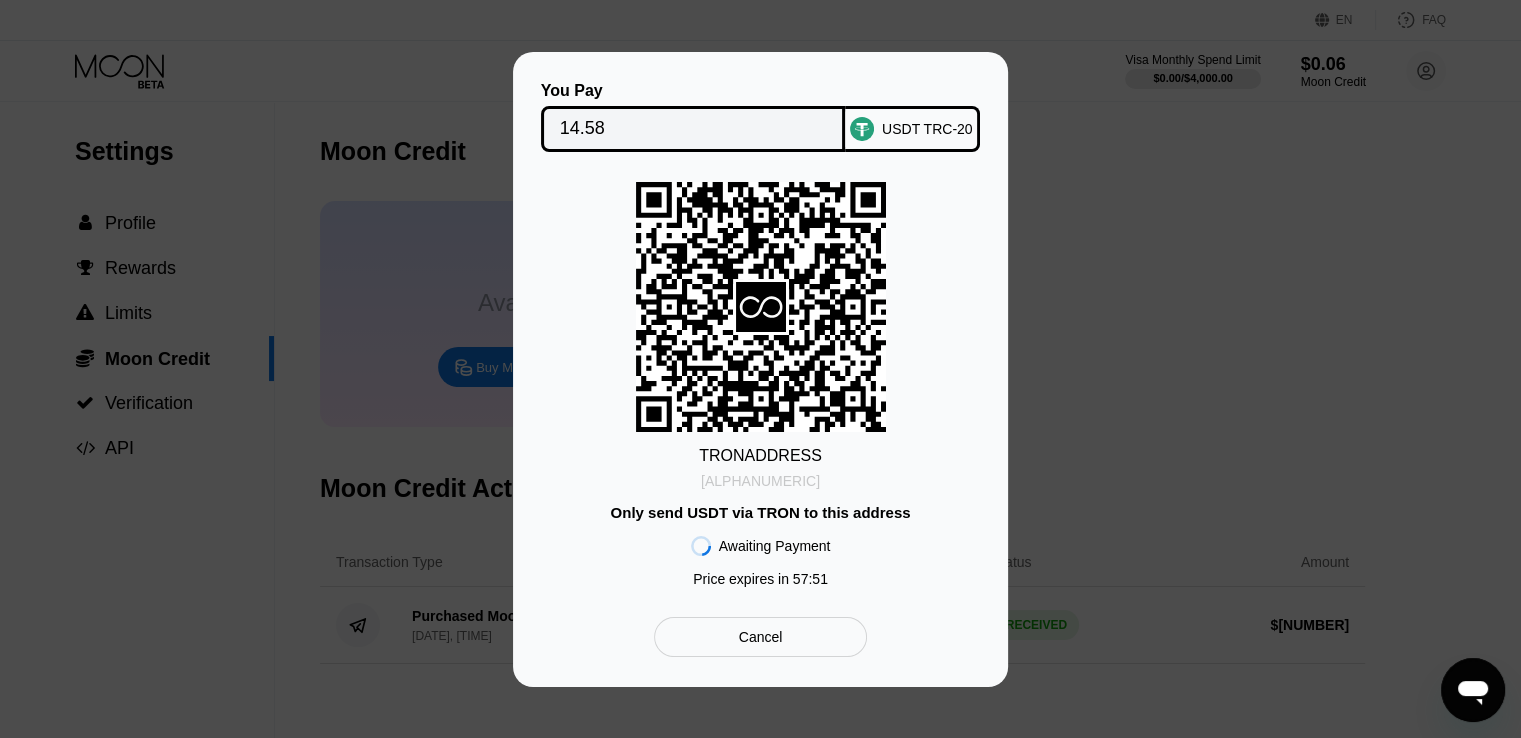 click on "[ALPHANUMERIC]" at bounding box center (760, 481) 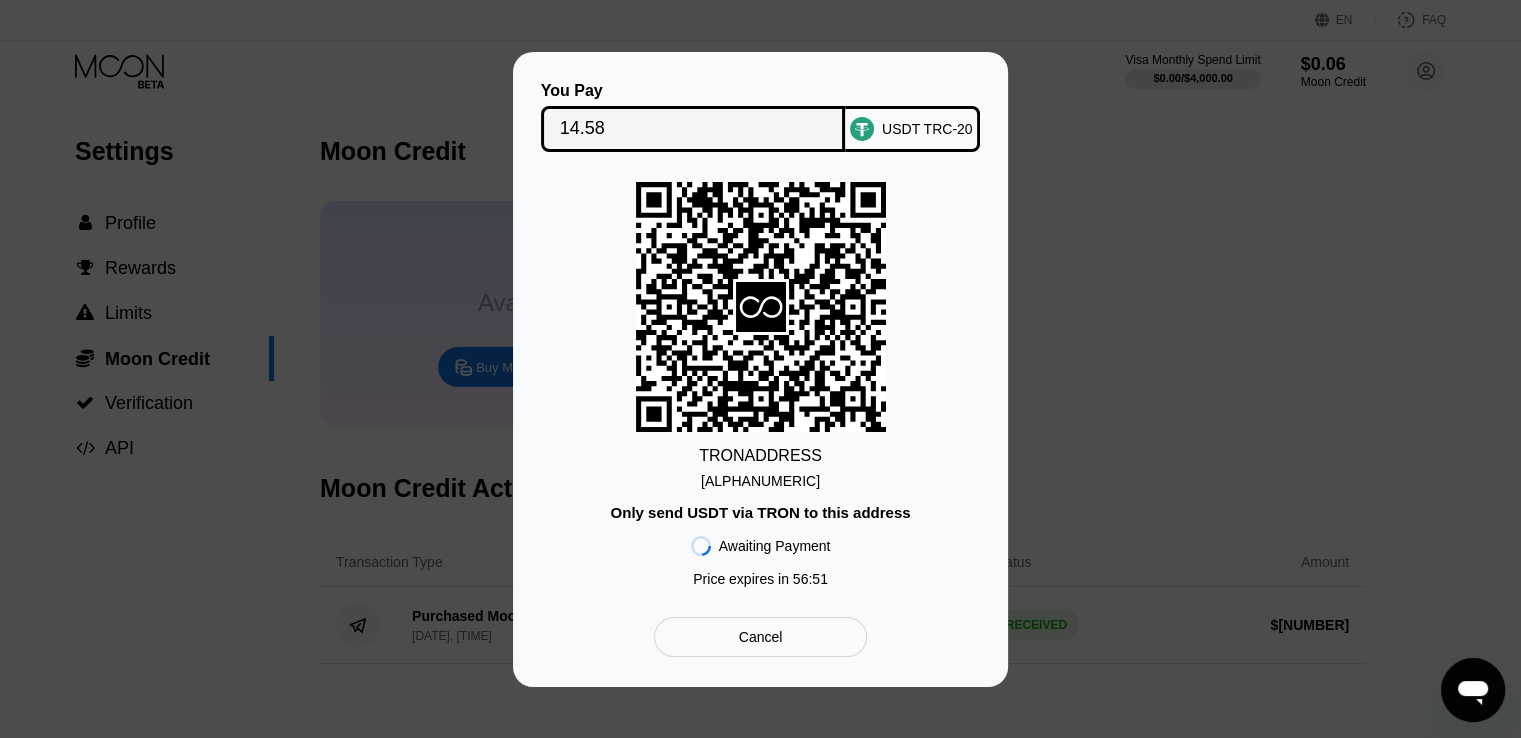 click on "You Pay [NUMBER] USDT TRC-20 TRON ADDRESS [ALPHANUMERIC] Only send USDT via TRON to this address Awaiting Payment Price expires in [NUMBER] : [NUMBER] Cancel" at bounding box center [760, 369] 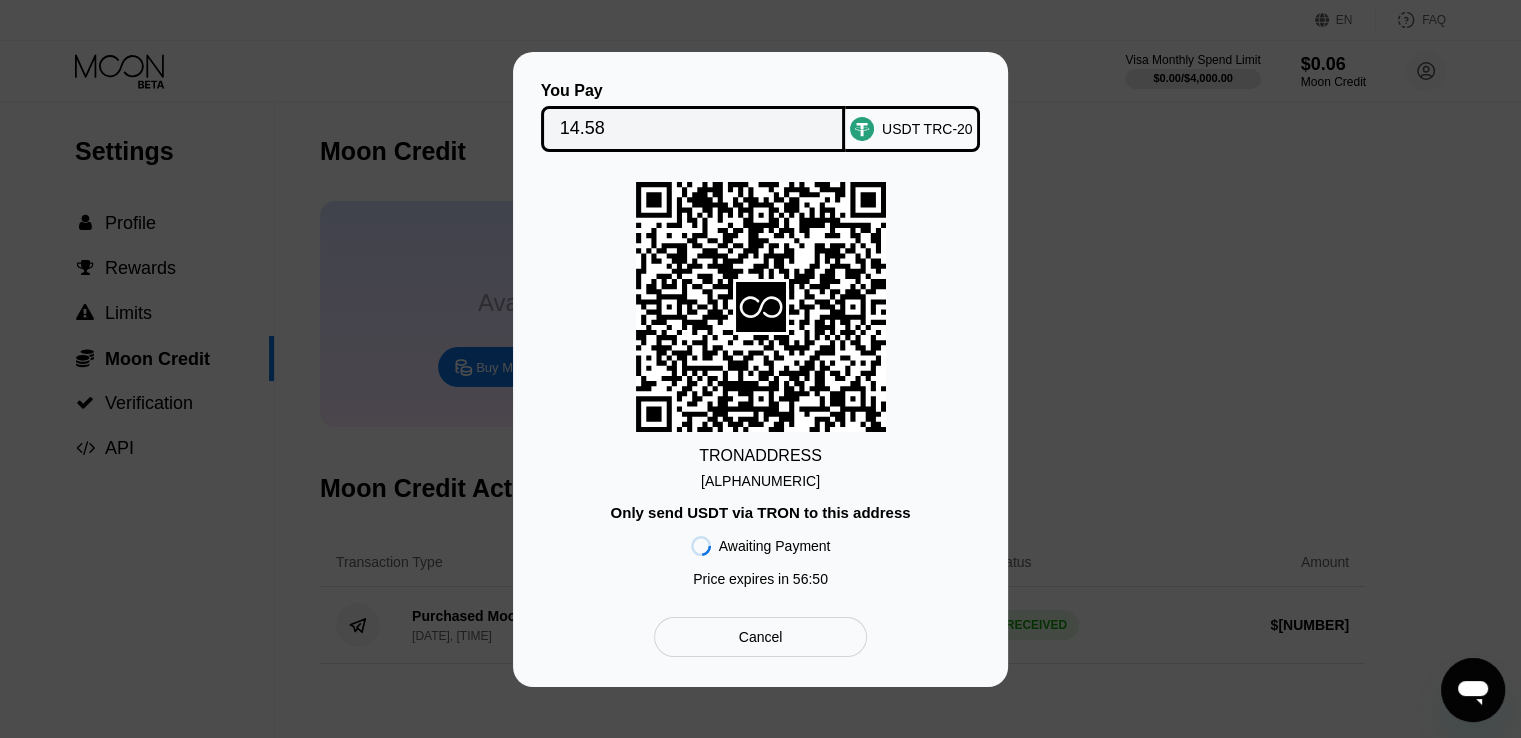 click on "You Pay [NUMBER] USDT TRC-20 TRON ADDRESS [ALPHANUMERIC] Only send USDT via TRON to this address Awaiting Payment Price expires in [NUMBER] : [NUMBER] Cancel" at bounding box center (760, 369) 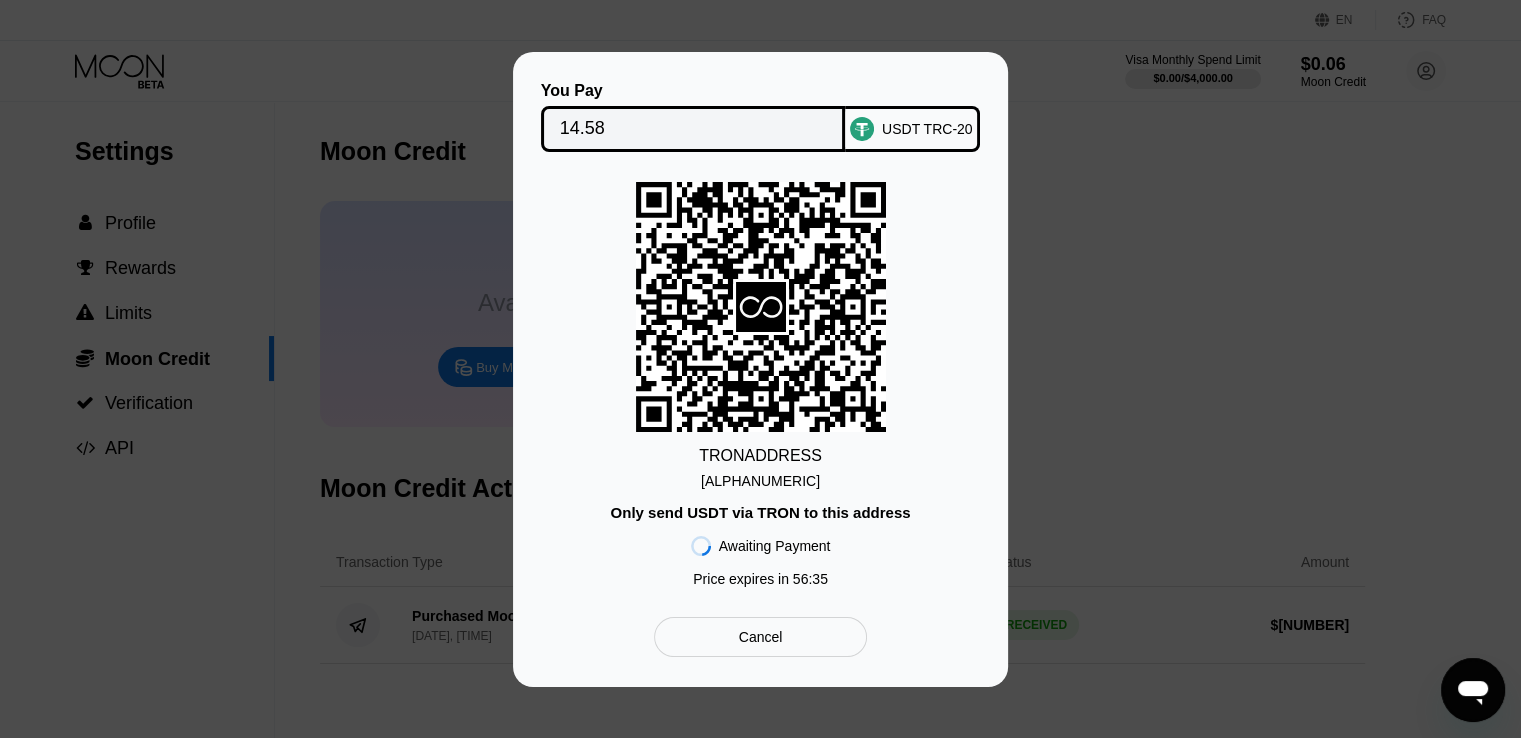 click on "TRON ADDRESS [ALPHANUMERIC] Only send USDT via TRON to this address Awaiting Payment Price expires in [NUMBER] : [NUMBER]" at bounding box center [760, 389] 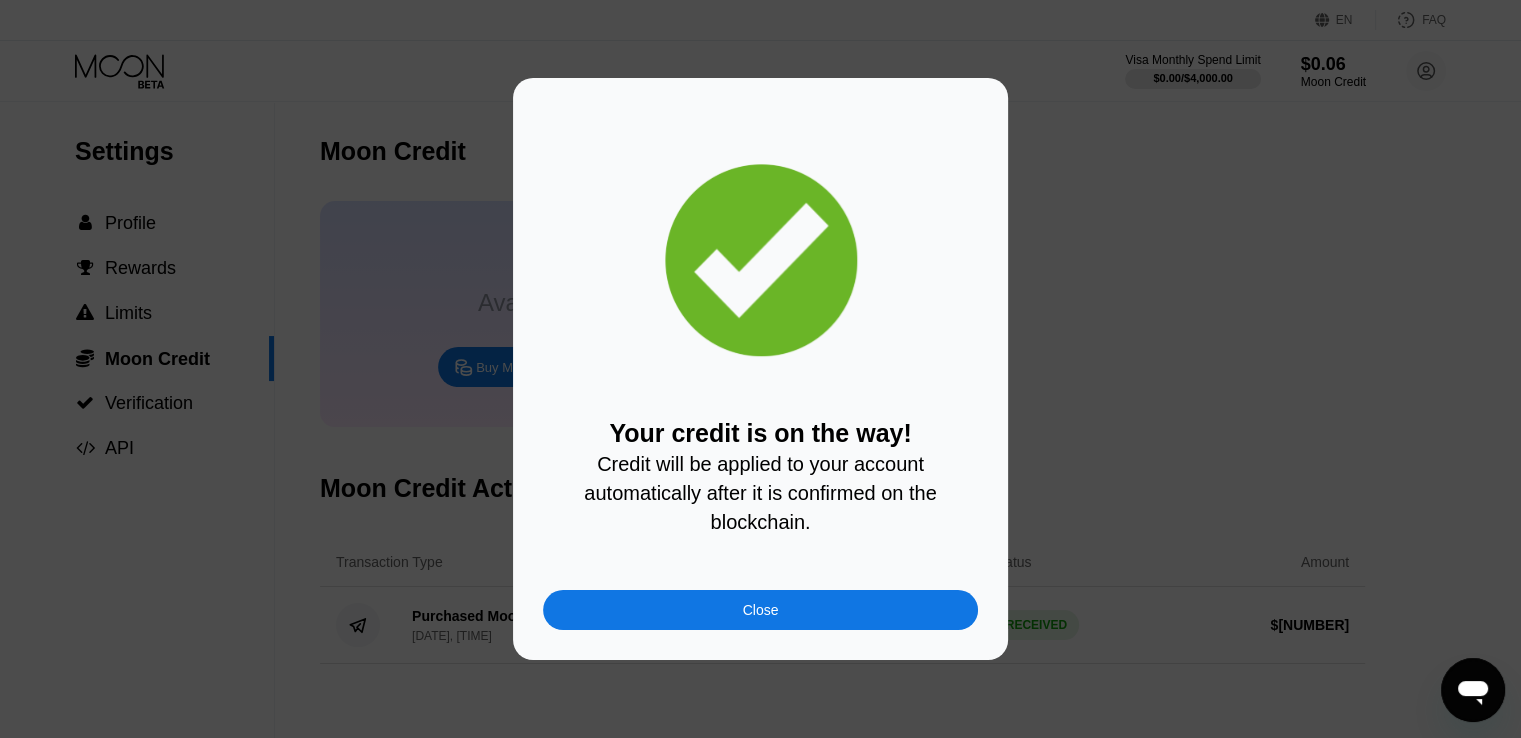 click on "Close" at bounding box center [760, 610] 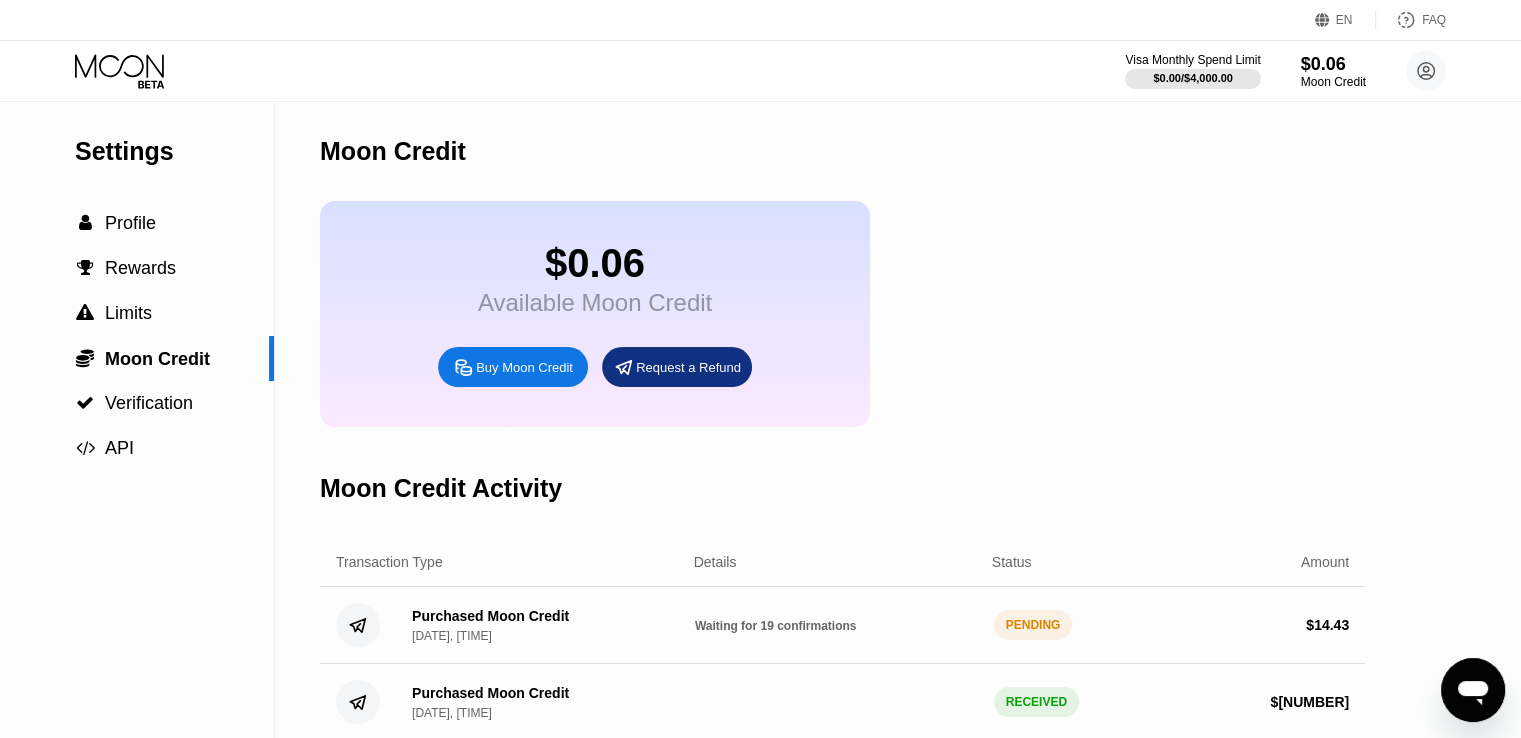 click on "Moon Credit Activity" at bounding box center (842, 488) 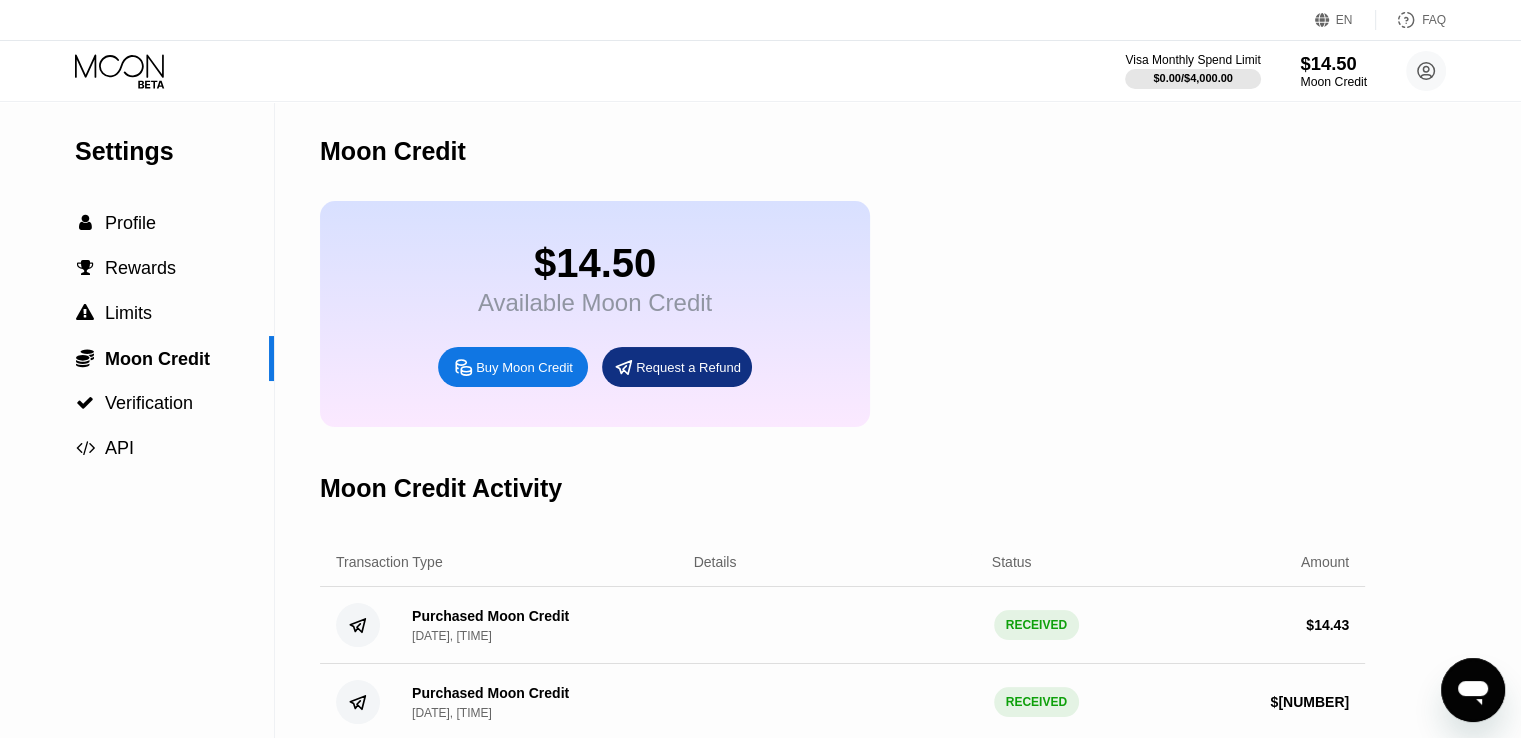 click on "$14.50" at bounding box center [1333, 63] 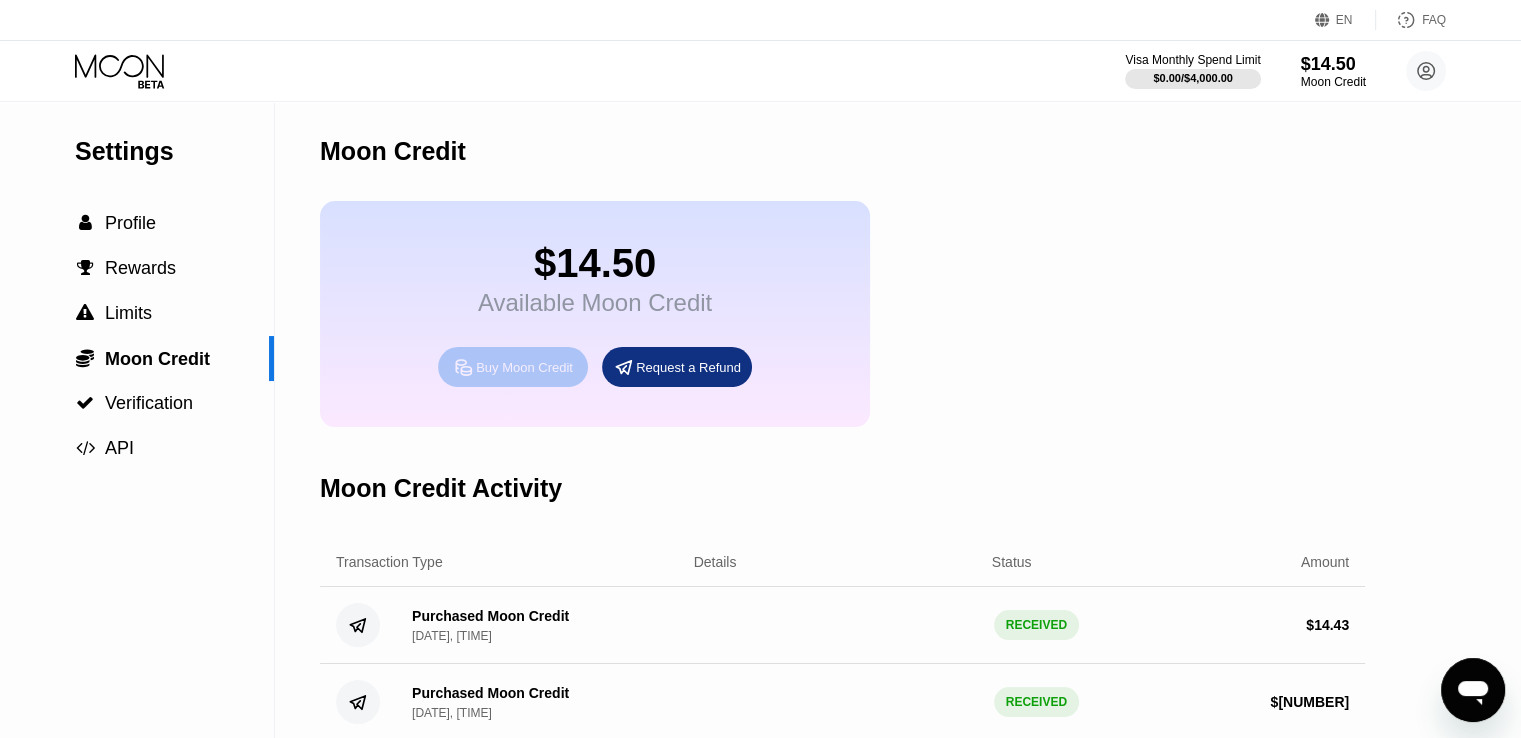 click on "Buy Moon Credit" at bounding box center [524, 367] 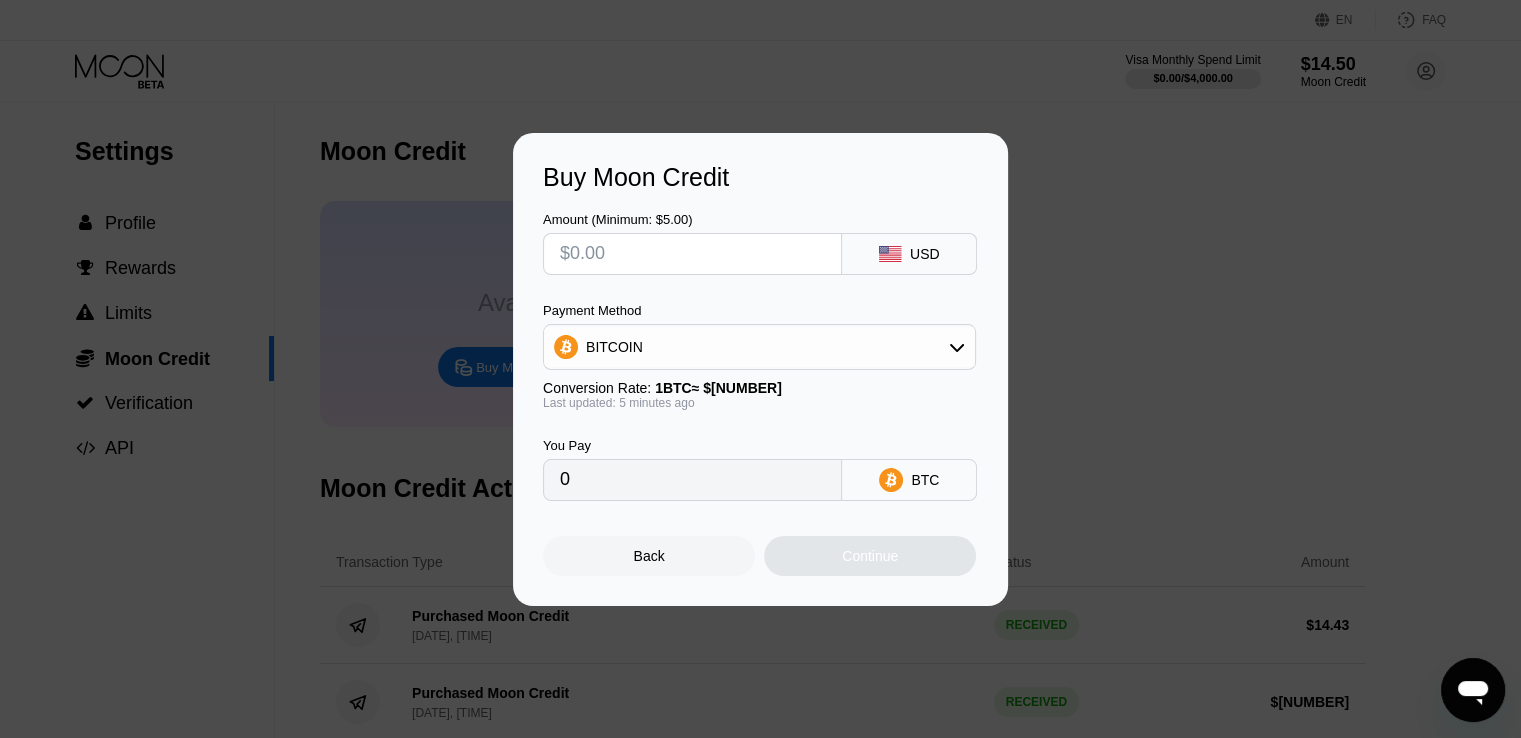 click on "BITCOIN" at bounding box center (614, 347) 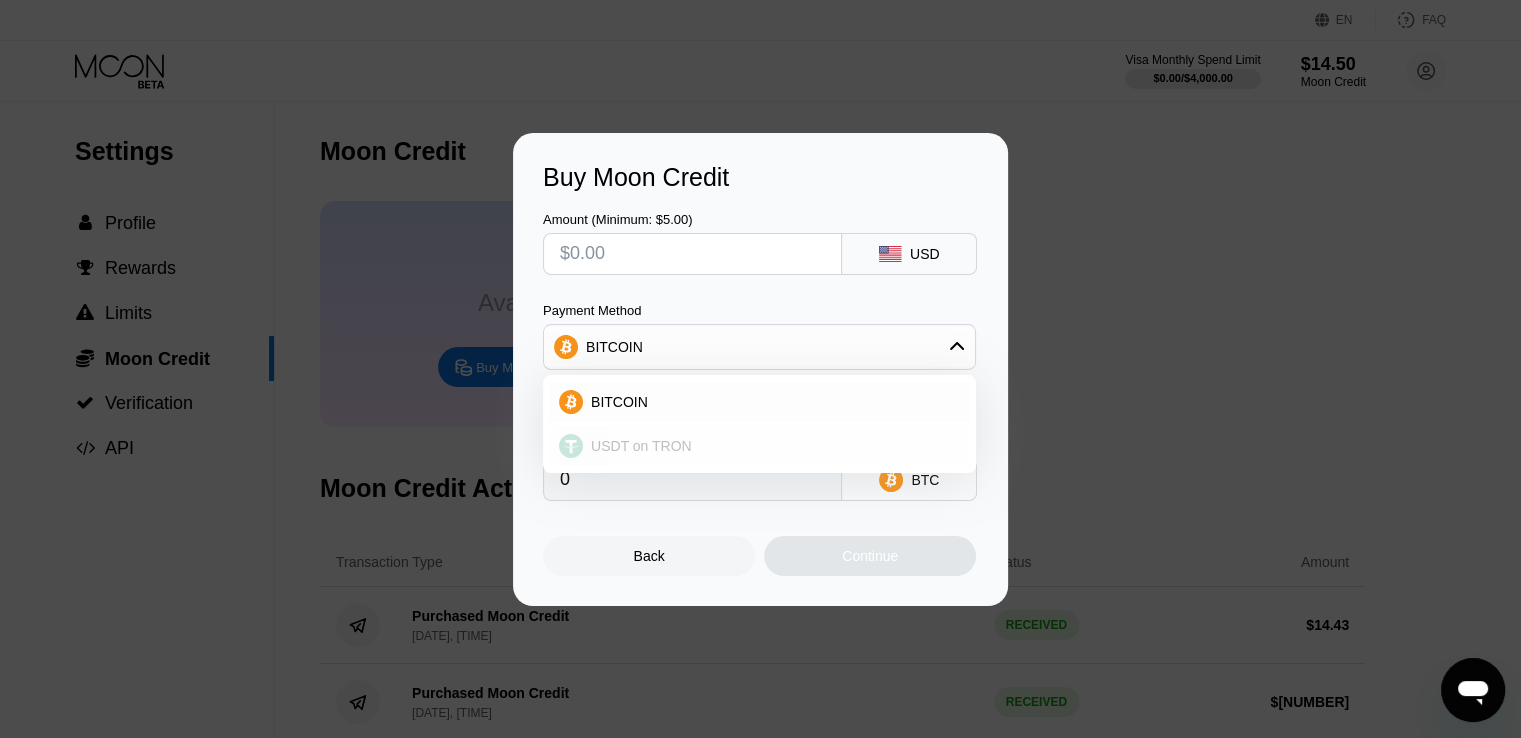 click on "USDT on TRON" at bounding box center [641, 446] 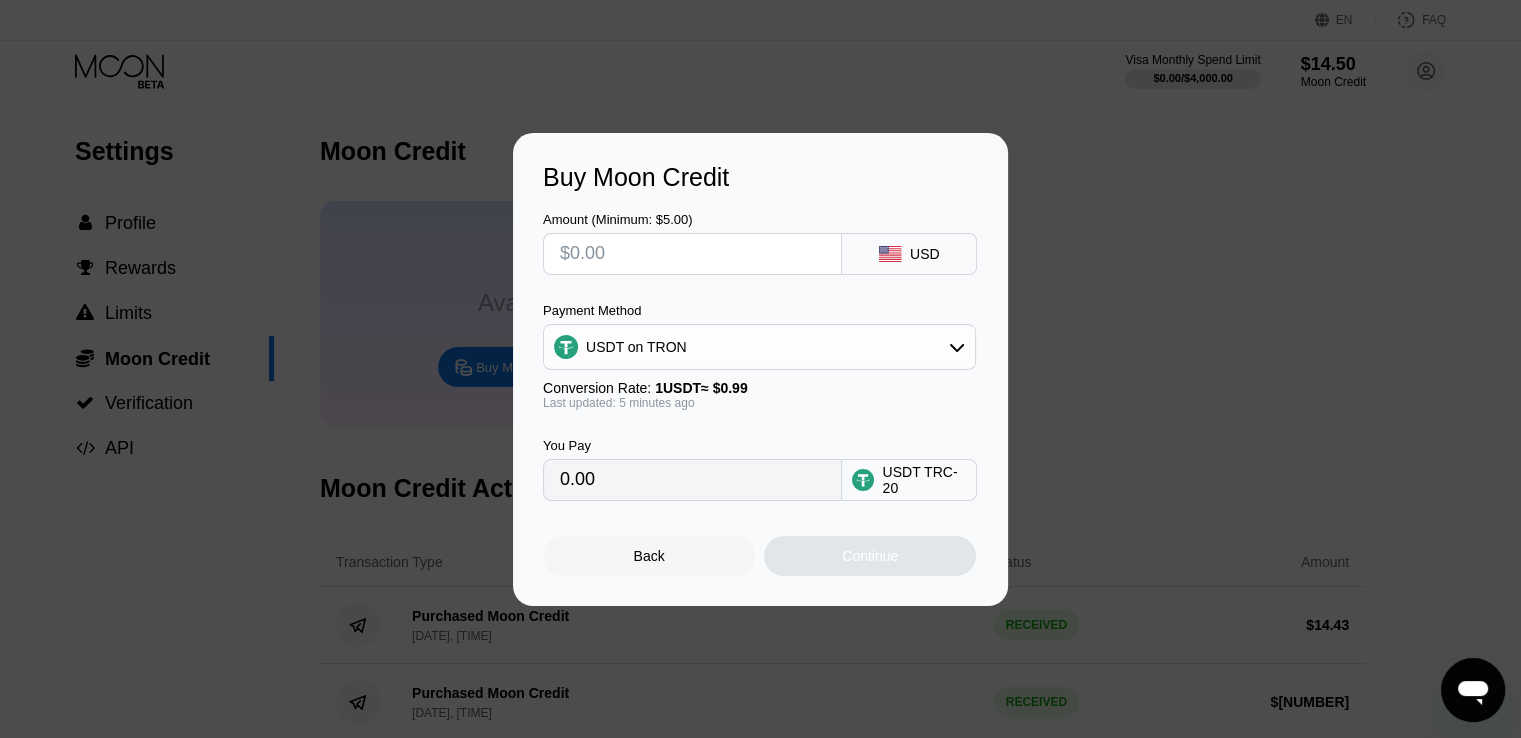 click at bounding box center [692, 254] 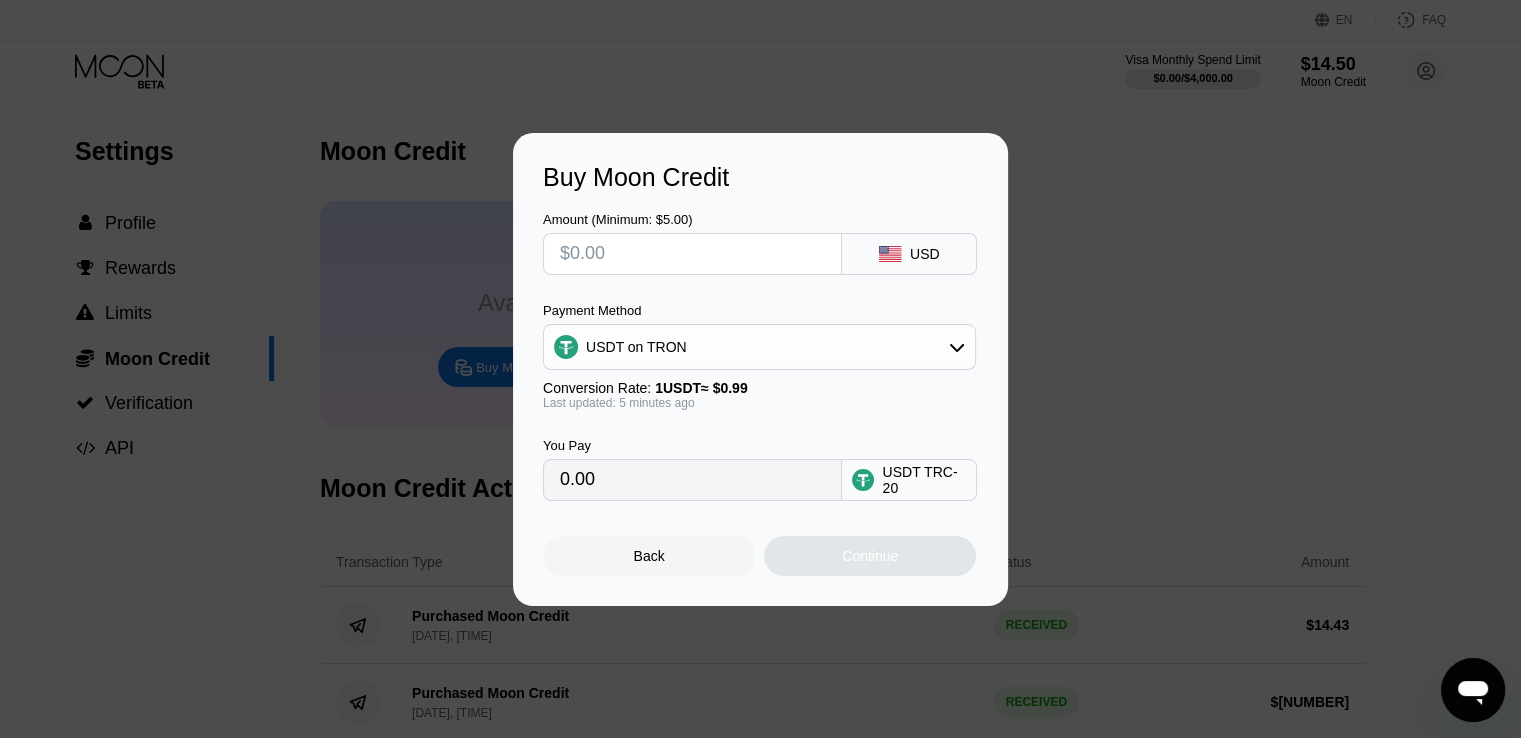 type on "$5" 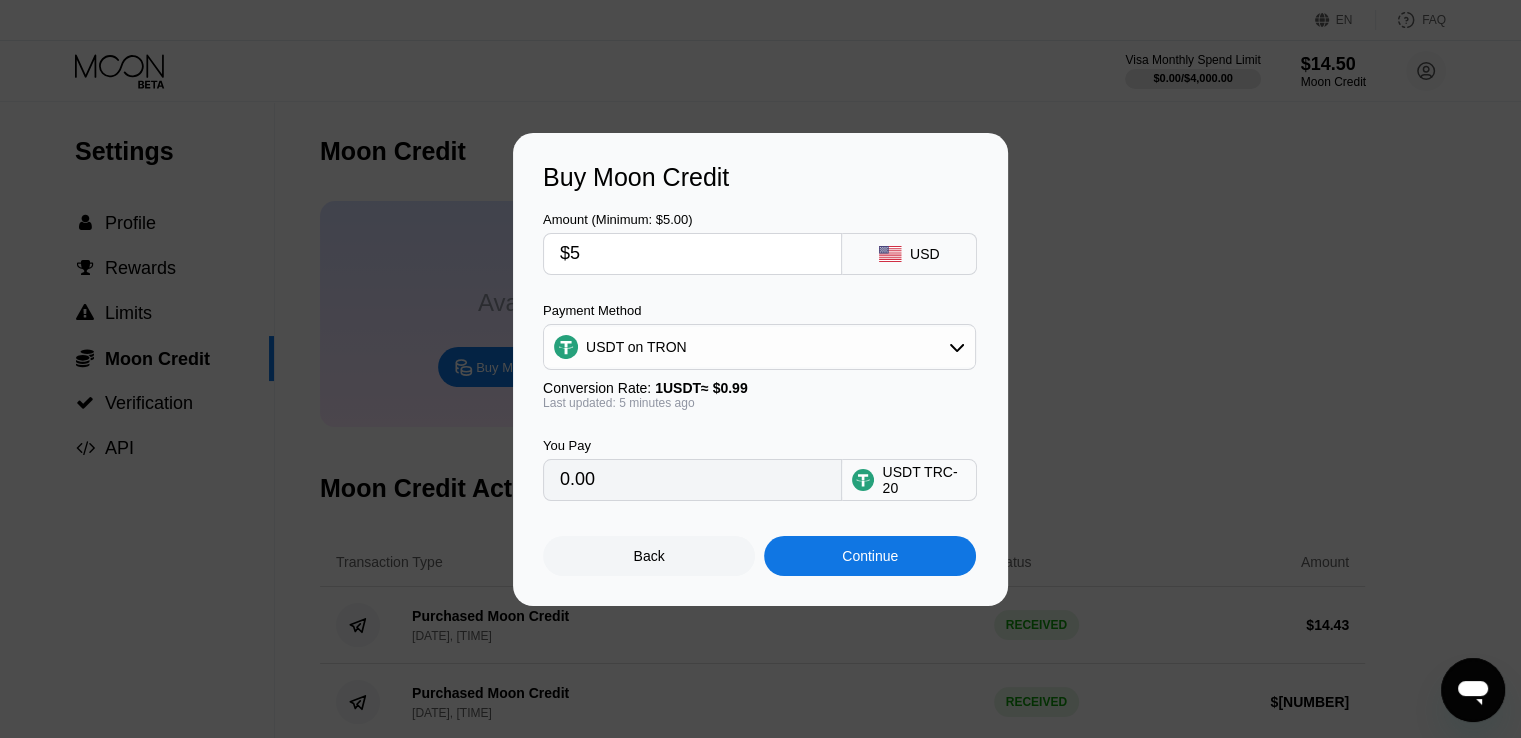 type on "5.05" 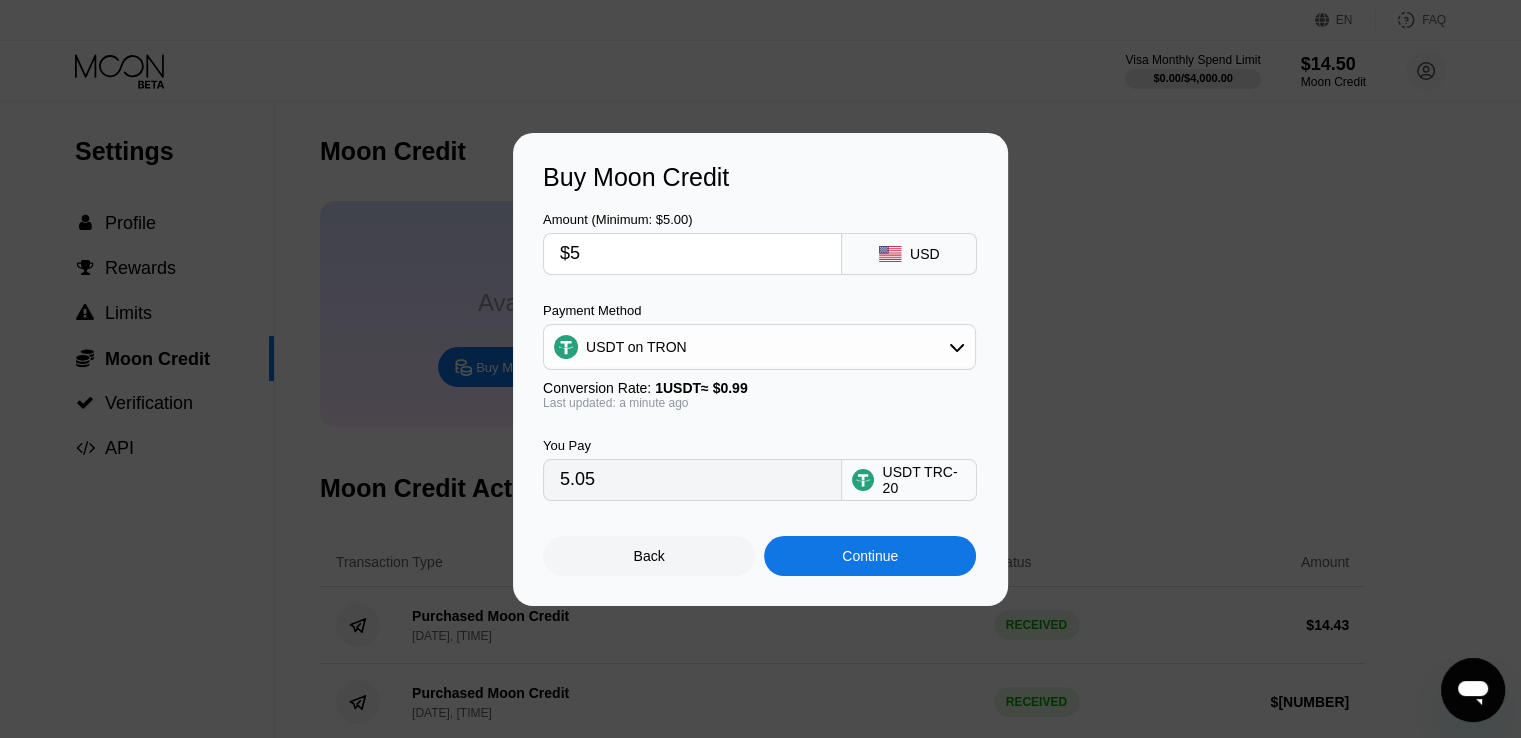 type on "$5" 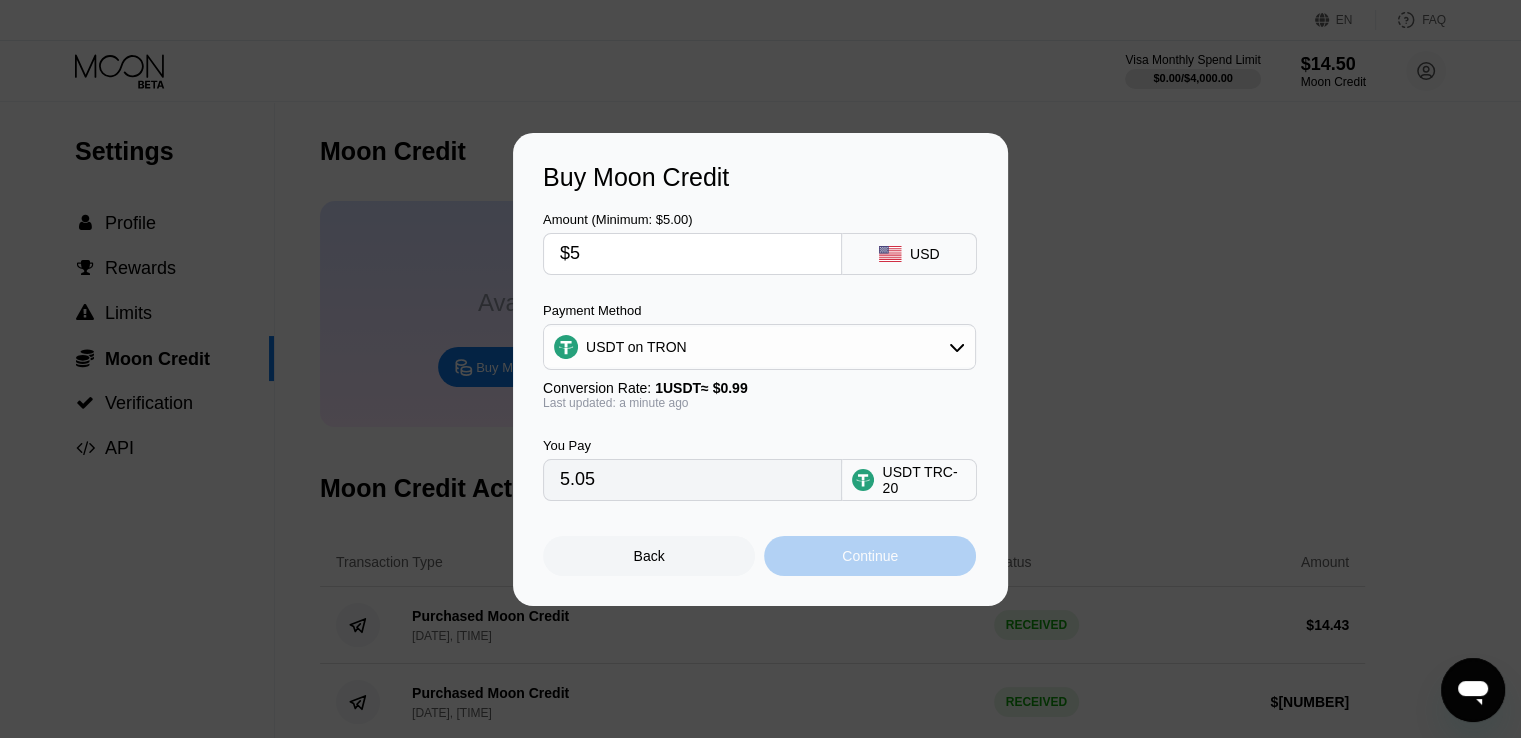 click on "Continue" at bounding box center (870, 556) 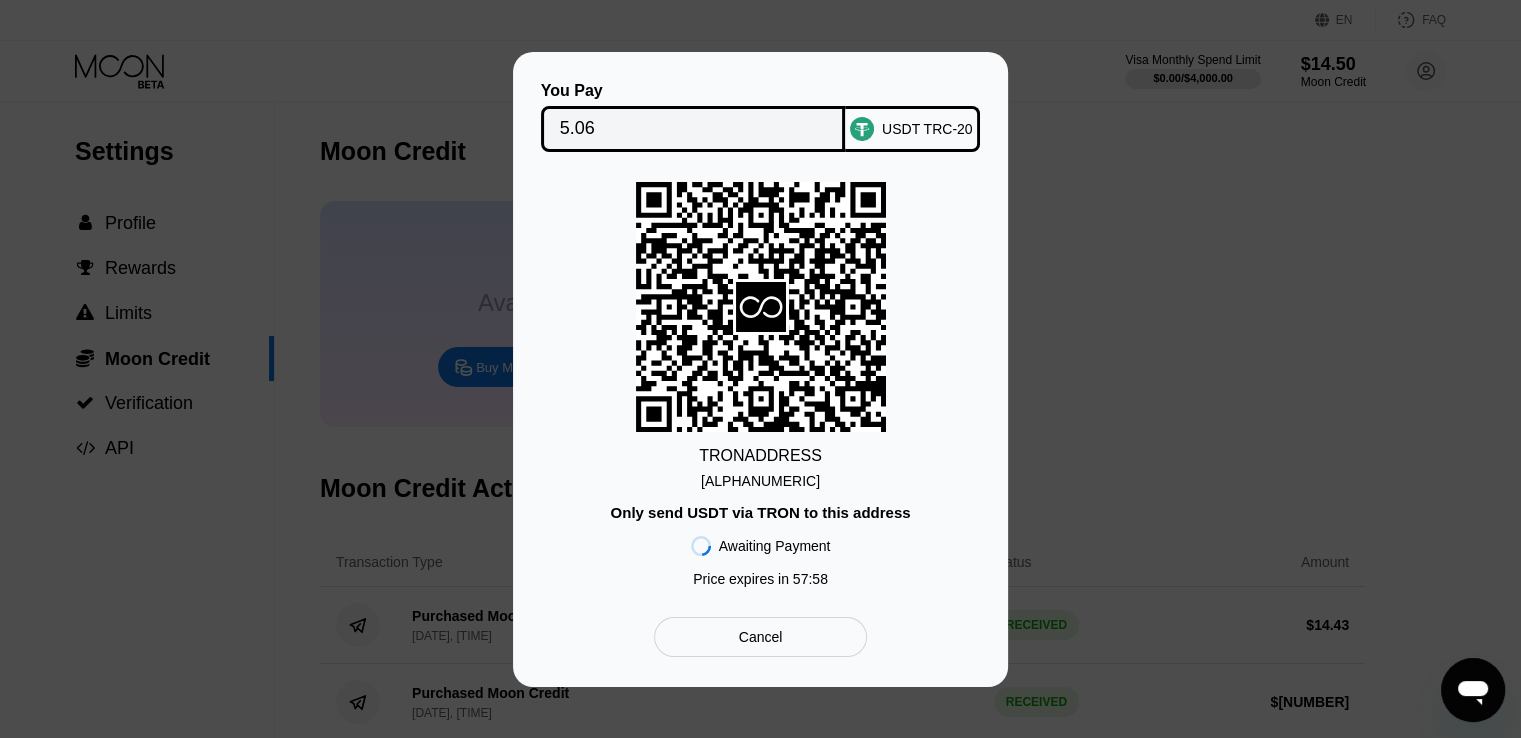 click on "[ALPHANUMERIC]" at bounding box center (760, 481) 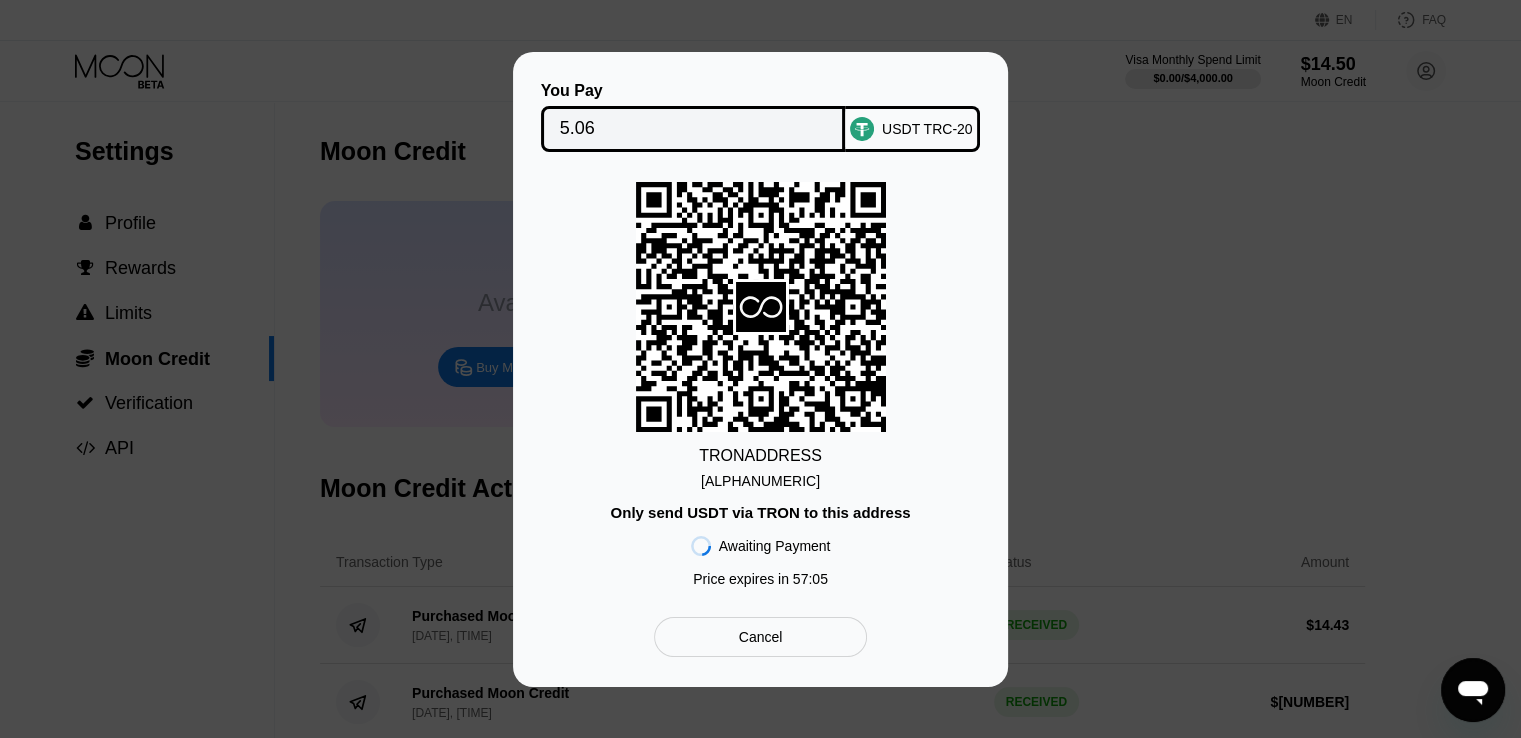 click on "Cancel" at bounding box center [761, 637] 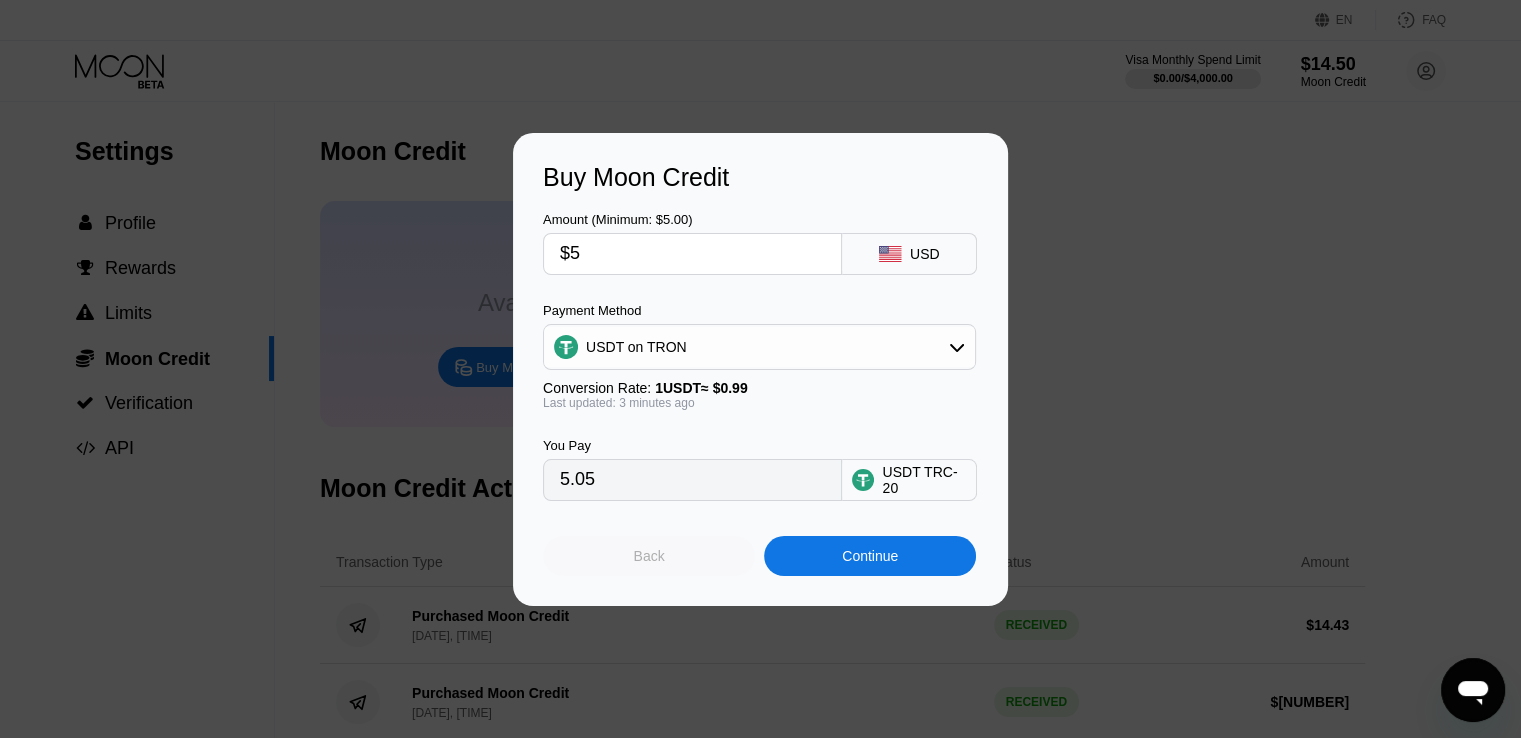 click on "Back" at bounding box center (649, 556) 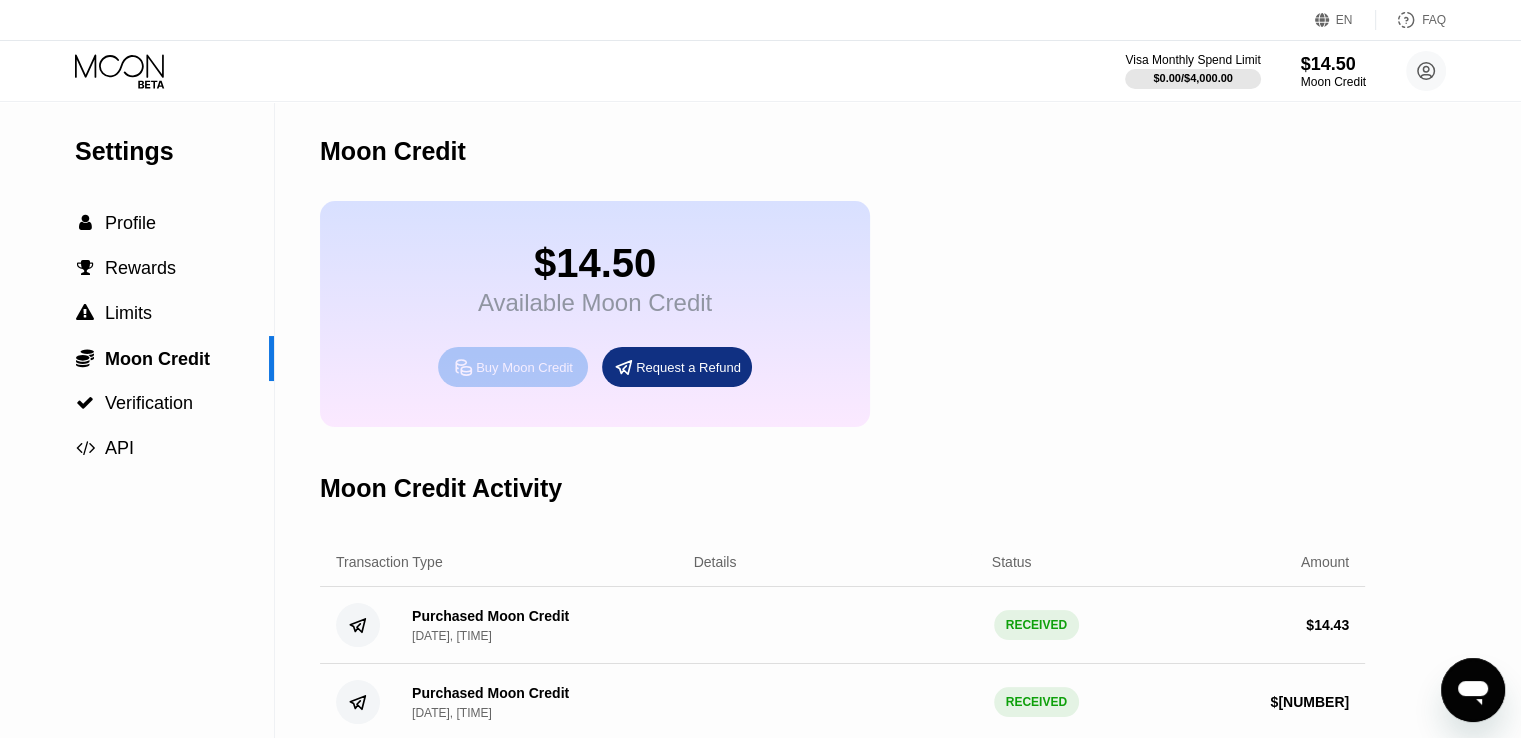 click on "Buy Moon Credit" at bounding box center (524, 367) 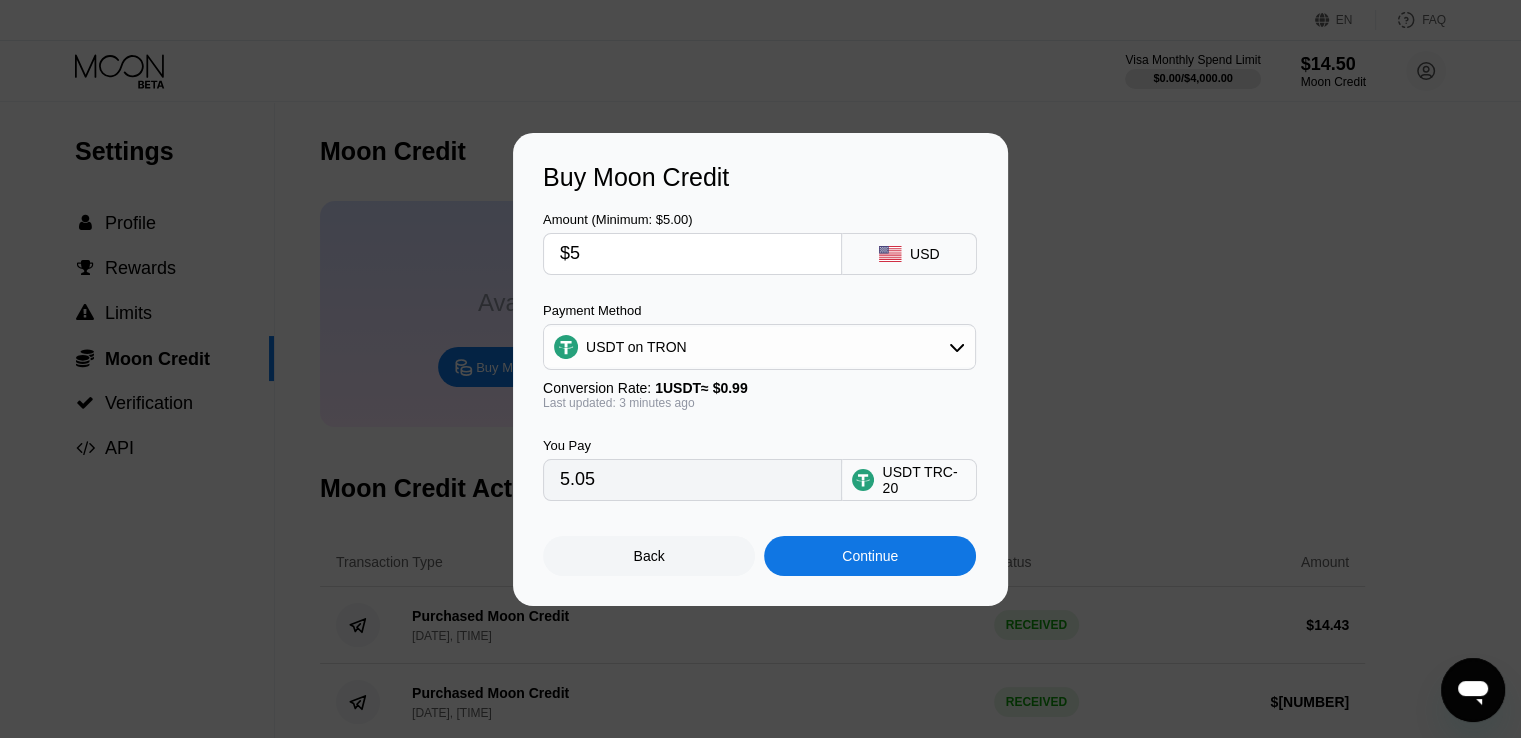 click on "$5" at bounding box center (692, 254) 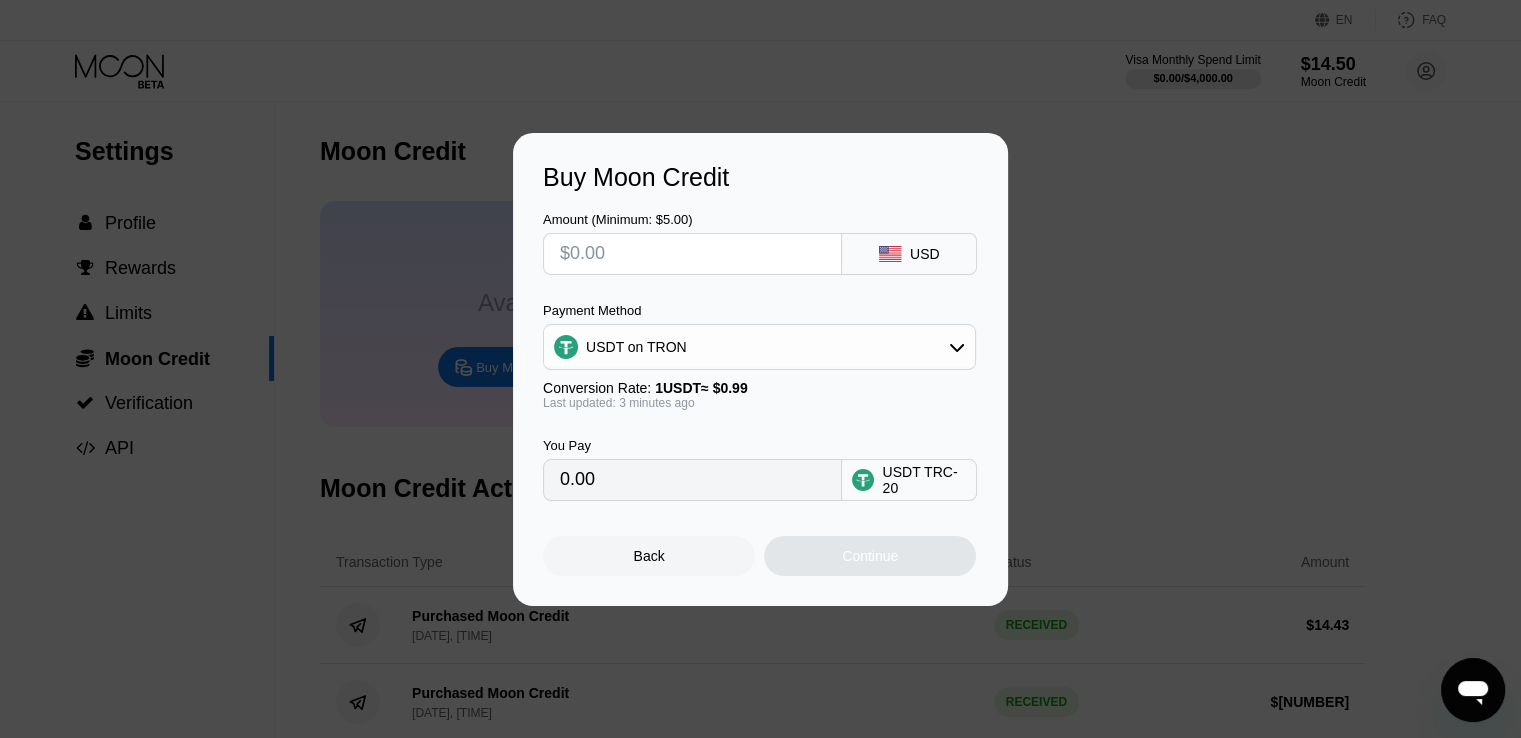 type on "0.00" 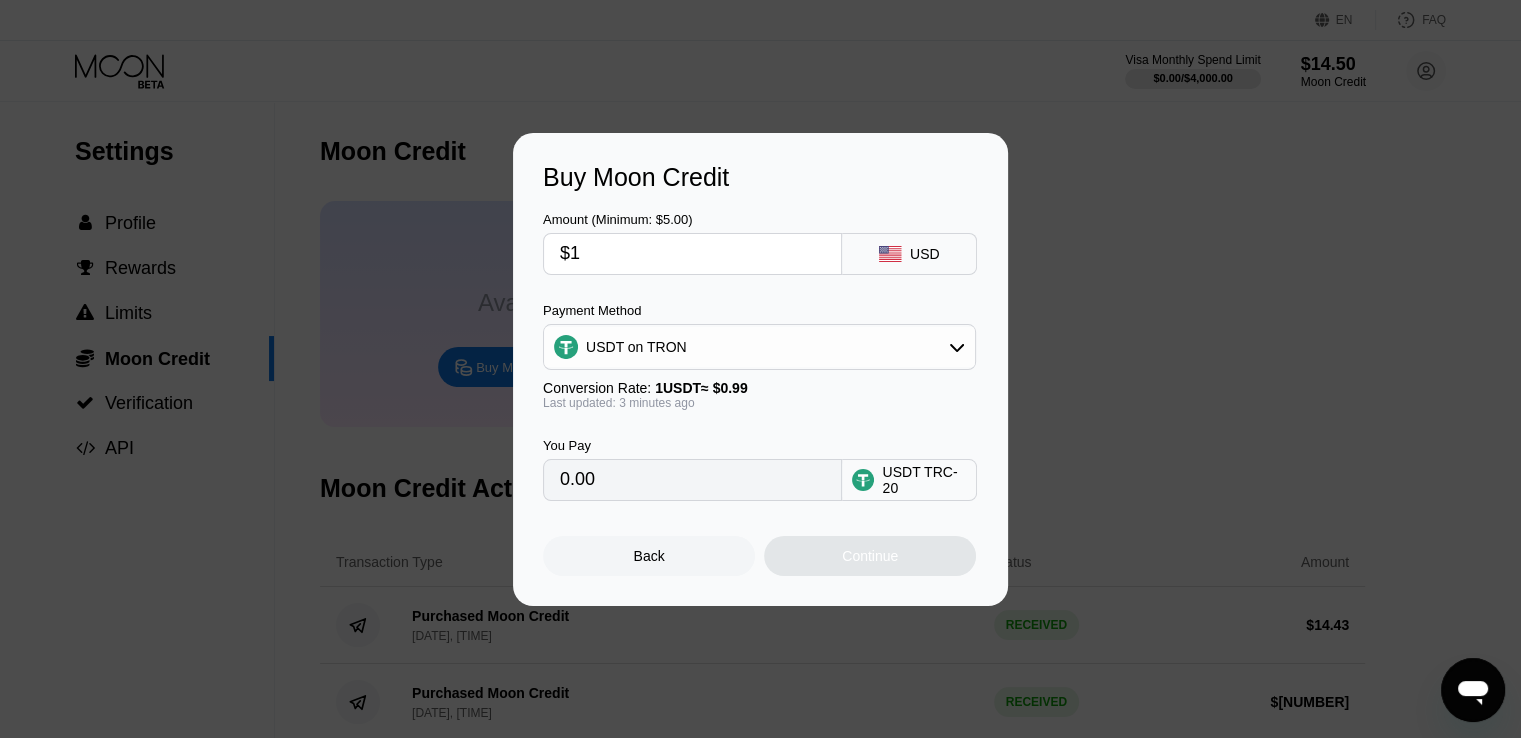 type on "$10" 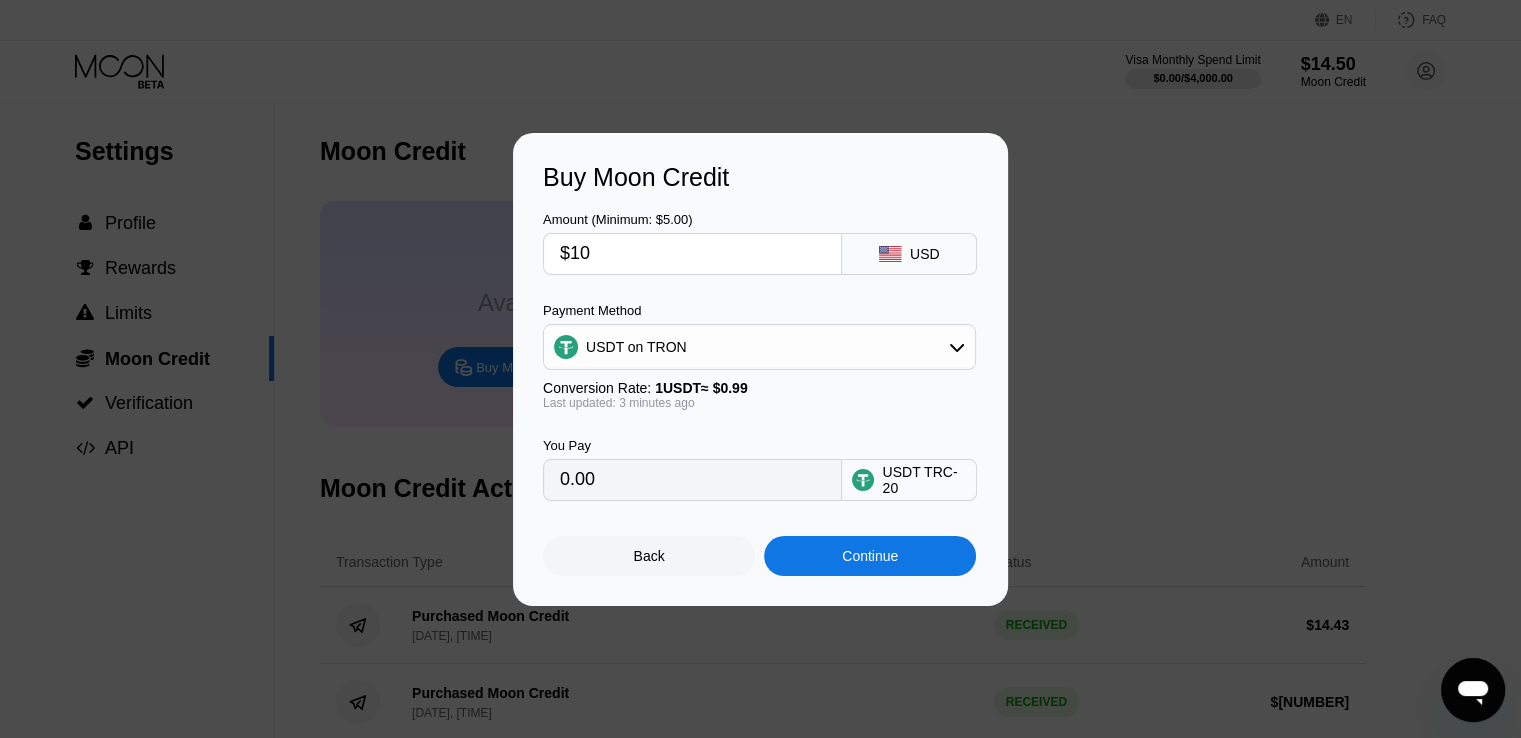 type on "10.10" 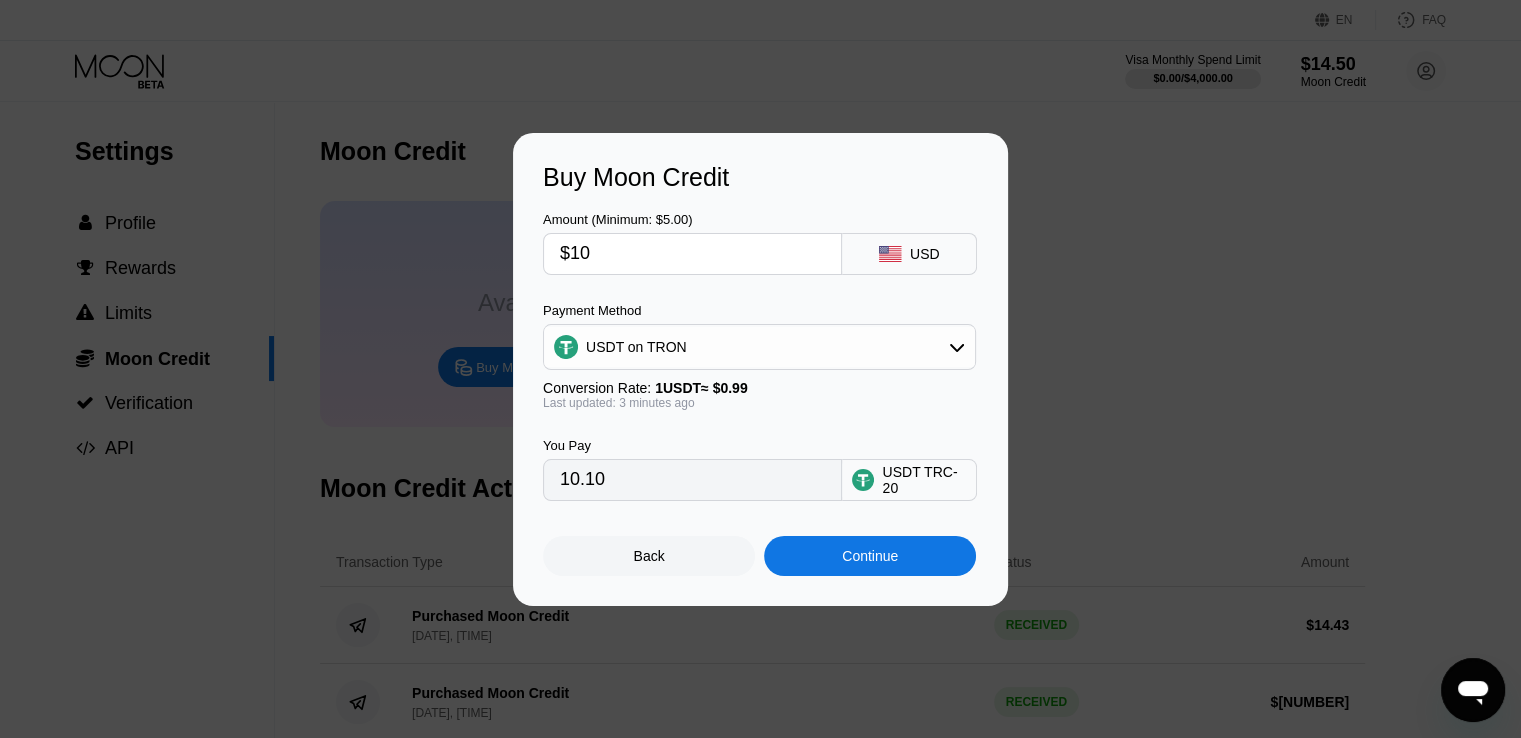 type on "$10" 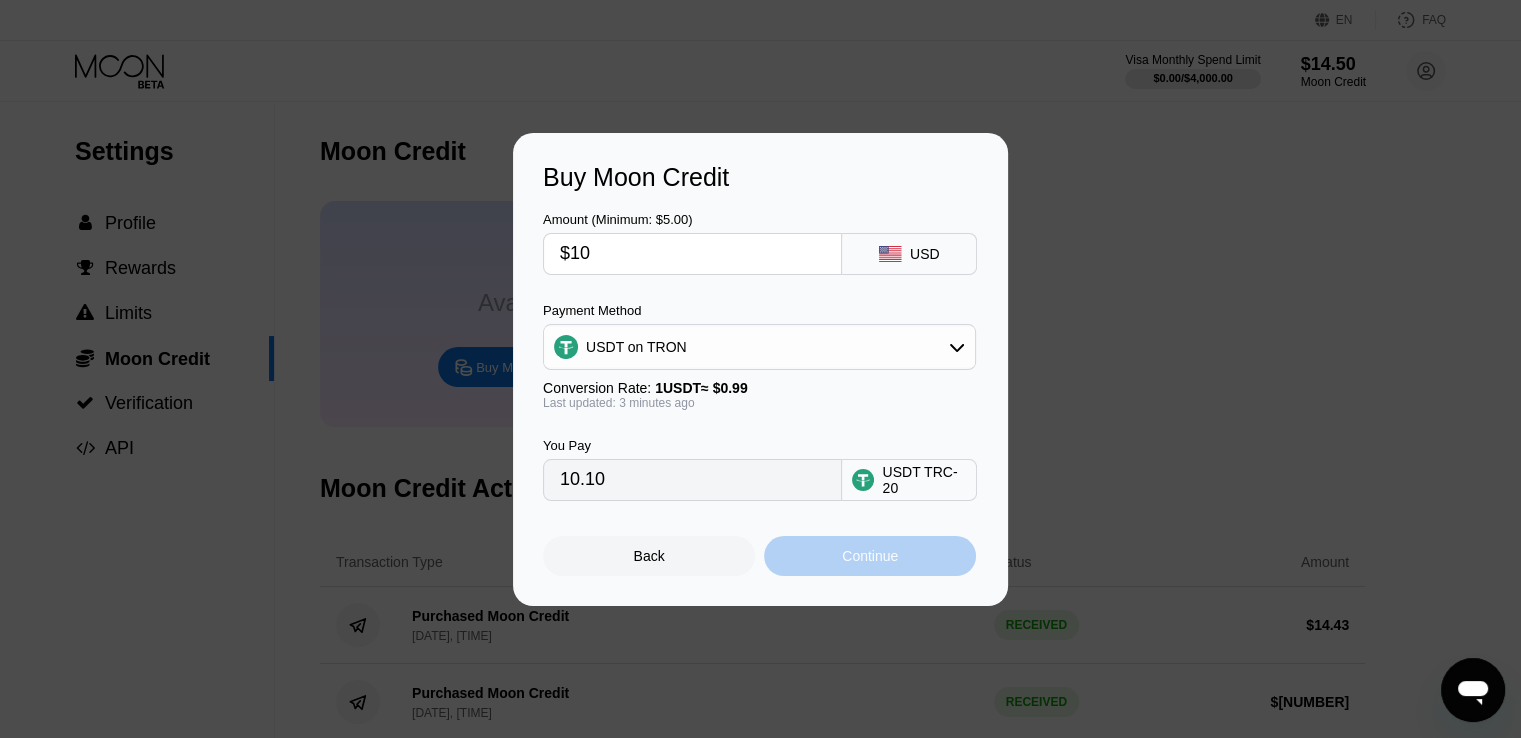 click on "Continue" at bounding box center [870, 556] 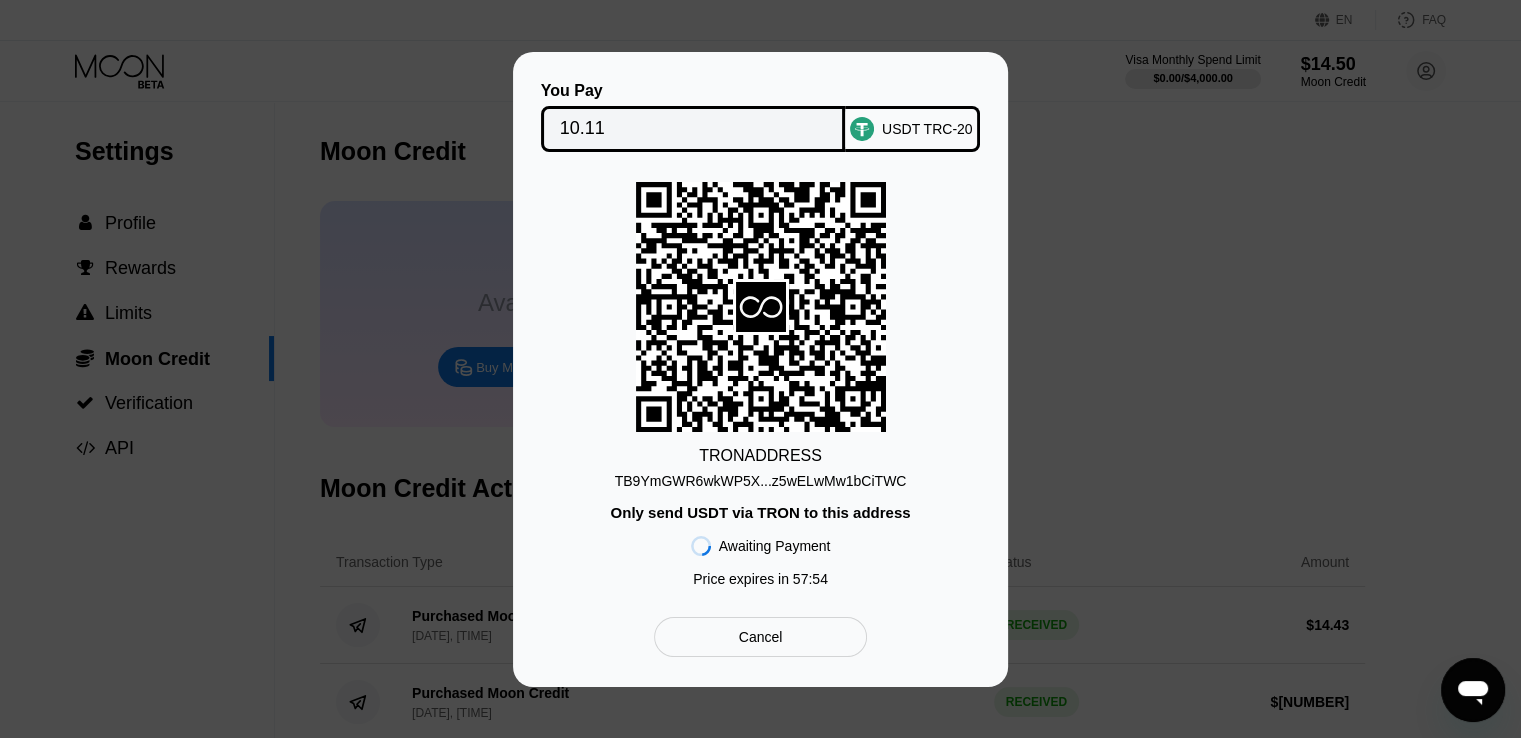 click on "TB9YmGWR6wkWP5X...z5wELwMw1bCiTWC" at bounding box center [761, 481] 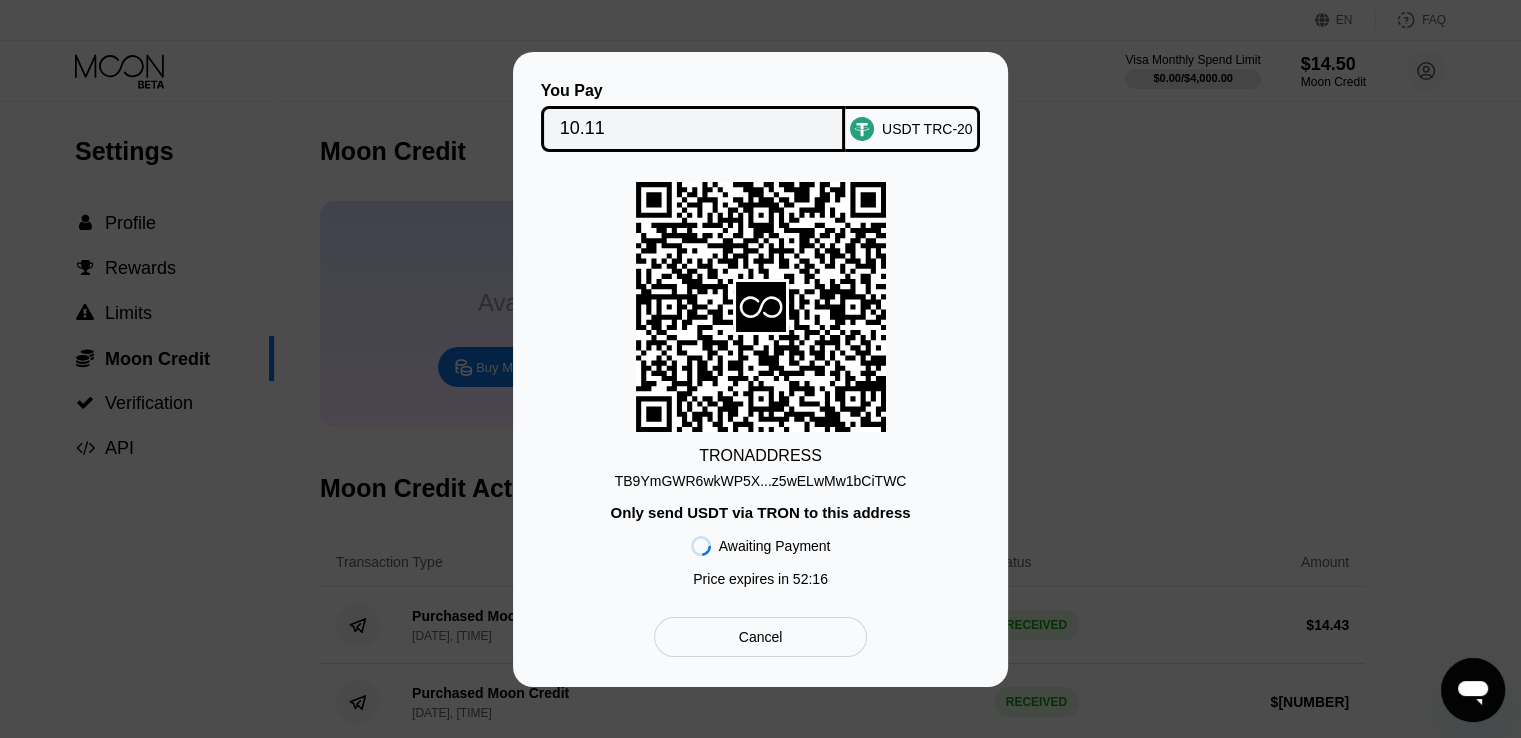 click on "TRON ADDRESS [ALPHANUMERIC] Only send USDT via TRON to this address Awaiting Payment Price expires in [NUMBER] : [NUMBER]" at bounding box center [760, 389] 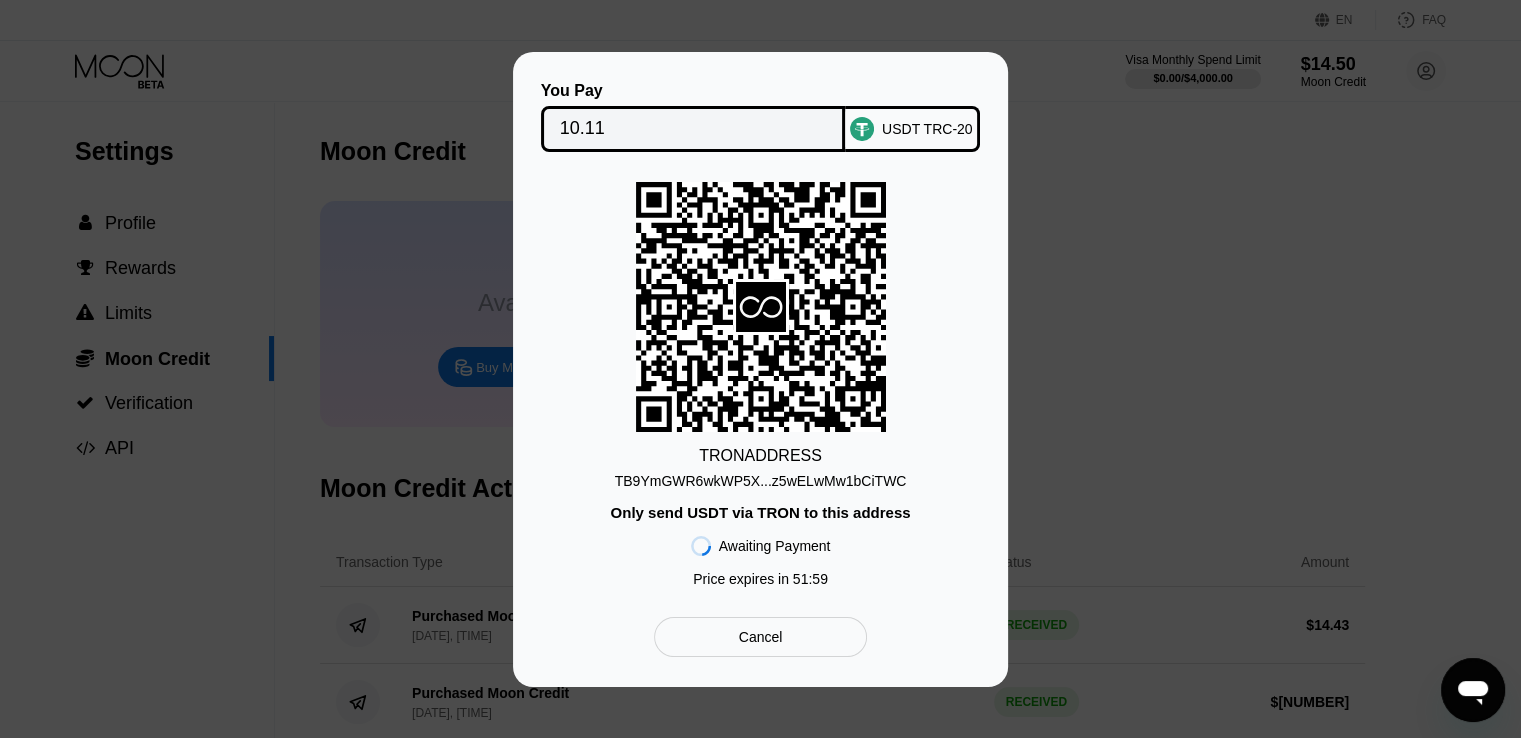 click on "TRON ADDRESS [ALPHANUMERIC] Only send USDT via TRON to this address Awaiting Payment Price expires in [NUMBER] : [NUMBER]" at bounding box center [760, 389] 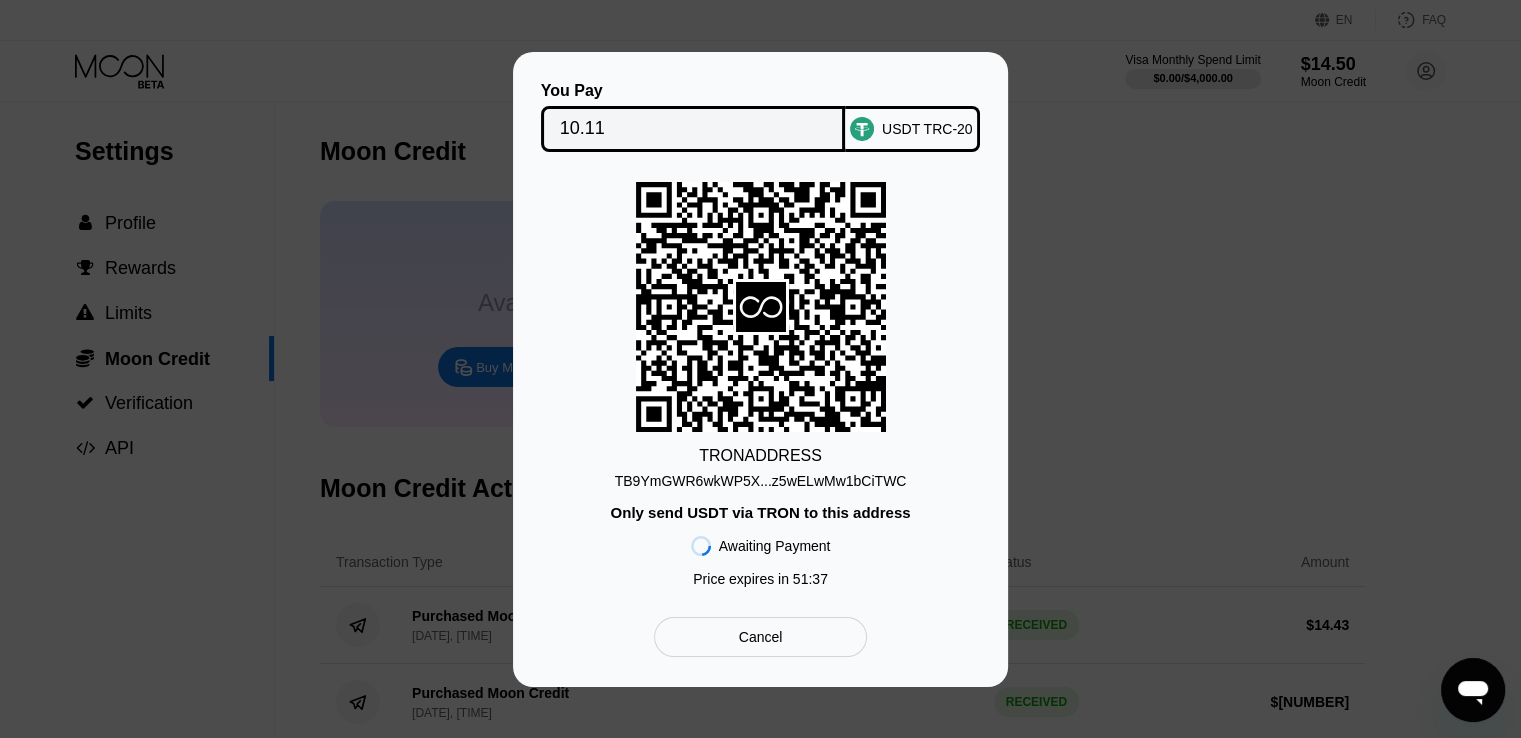click on "Cancel" at bounding box center [760, 637] 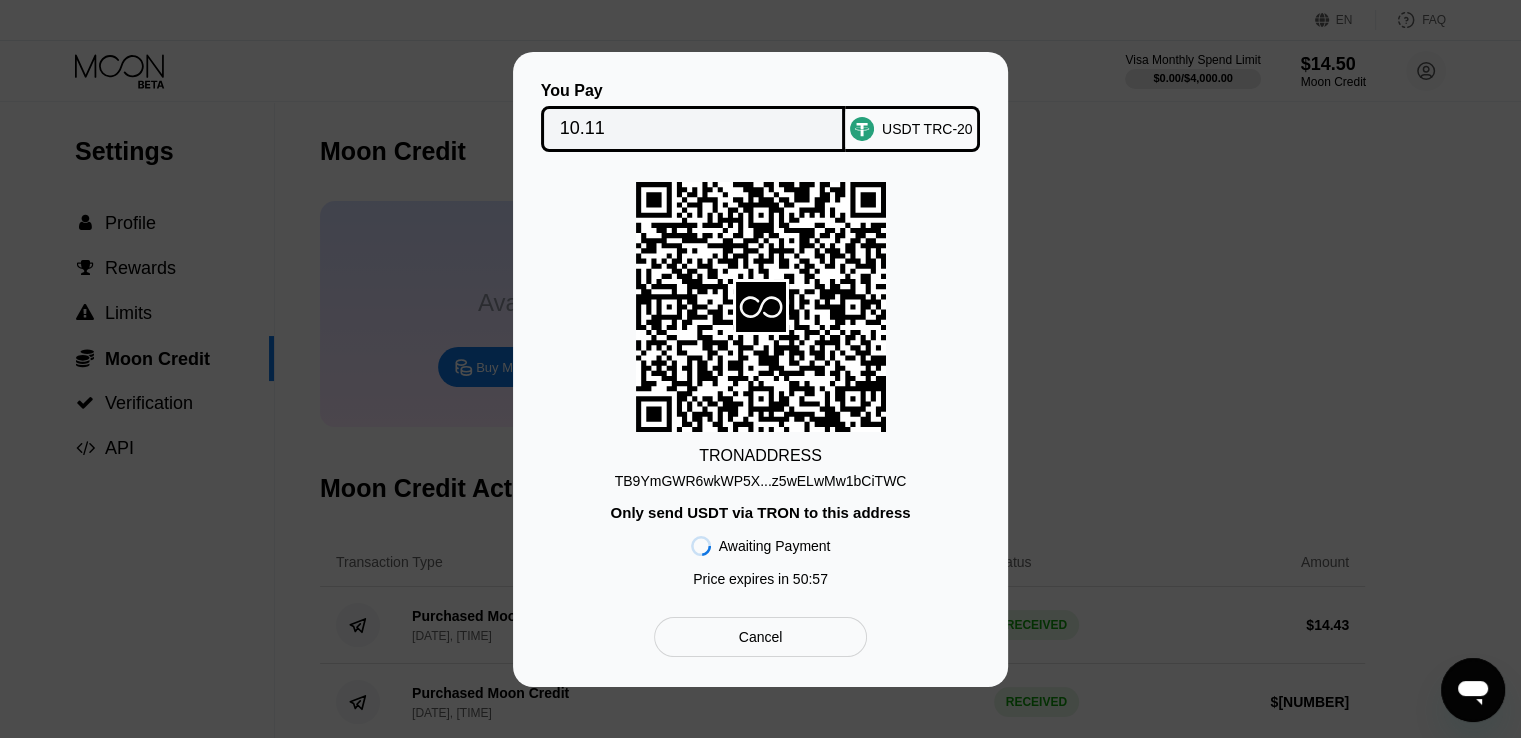 click on "Cancel" at bounding box center [760, 637] 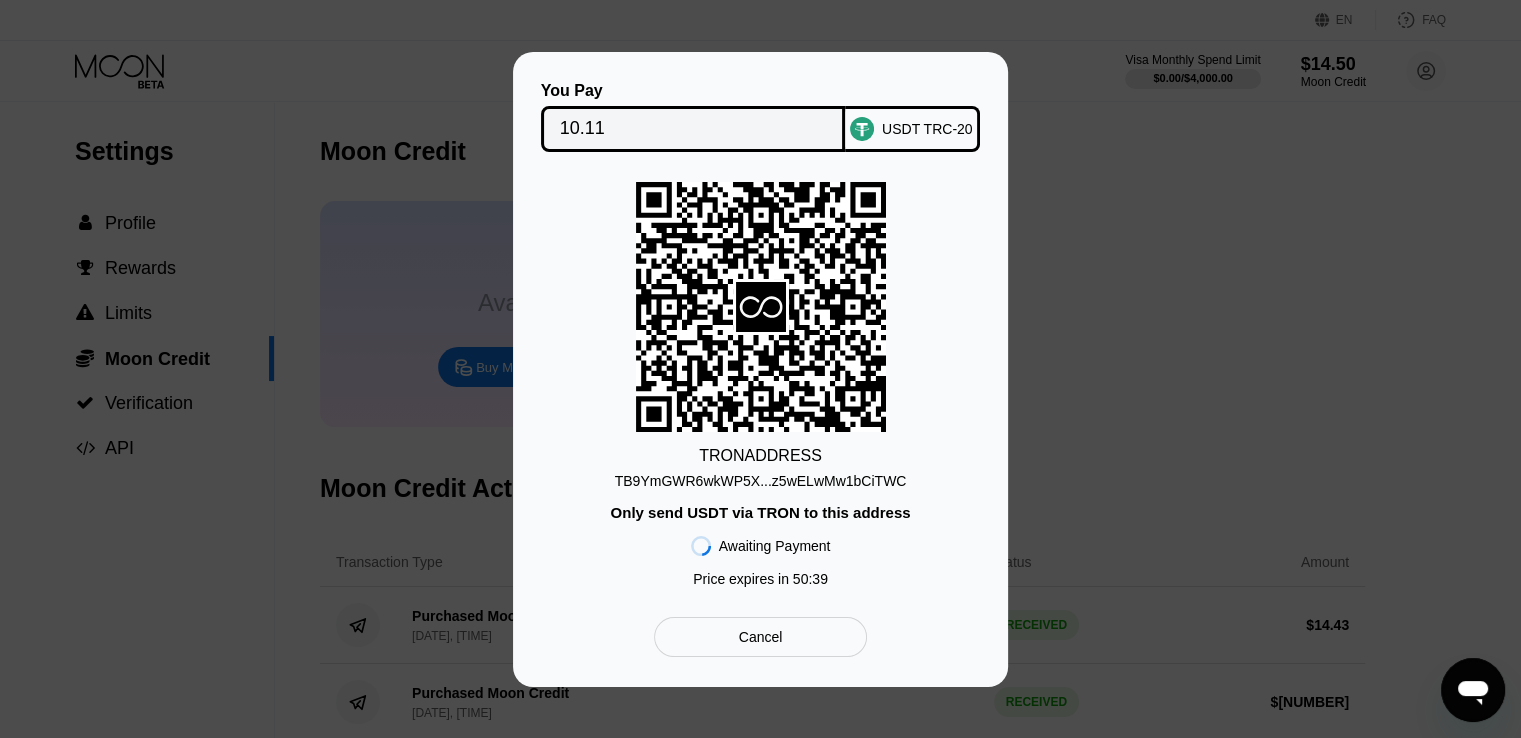 click on "You Pay [NUMBER] USDT TRC-20 TRON ADDRESS [ALPHANUMERIC] Only send USDT via TRON to this address Awaiting Payment Price expires in [NUMBER] : [NUMBER] Cancel" at bounding box center (760, 369) 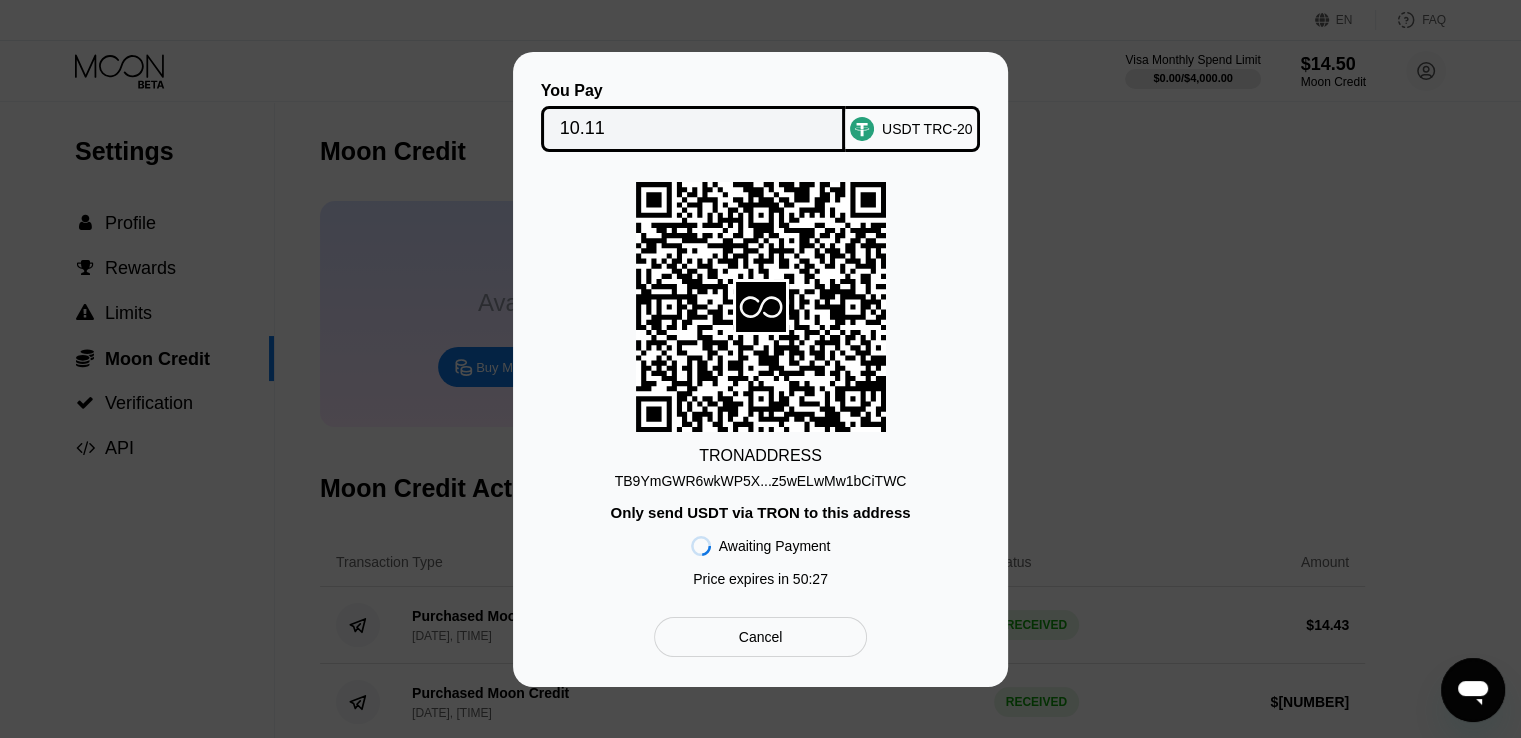click on "TRON ADDRESS [ALPHANUMERIC] Only send USDT via TRON to this address Awaiting Payment Price expires in [NUMBER] : [NUMBER]" at bounding box center (760, 389) 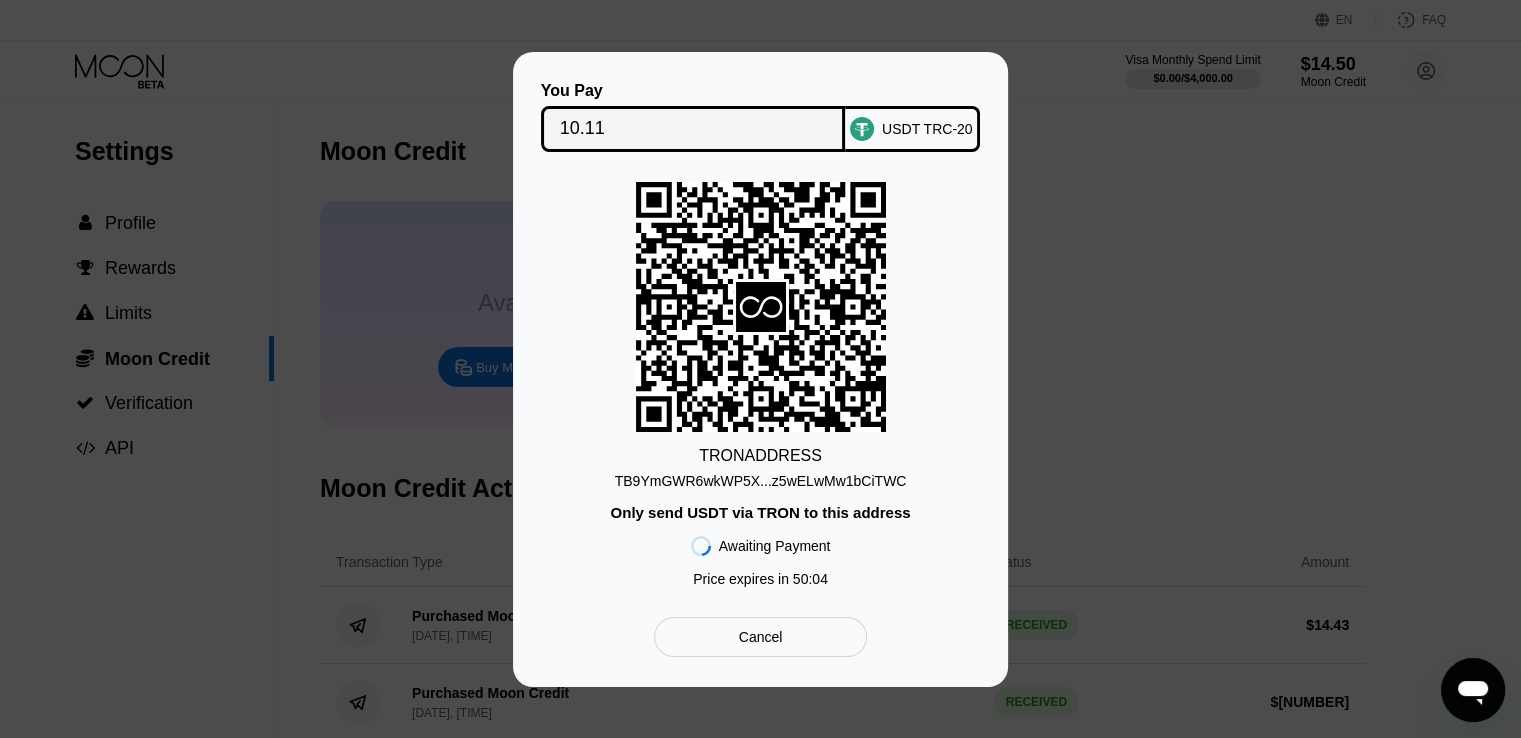 click on "TRON ADDRESS [ALPHANUMERIC] Only send USDT via TRON to this address Awaiting Payment Price expires in [NUMBER] : [NUMBER]" at bounding box center [760, 389] 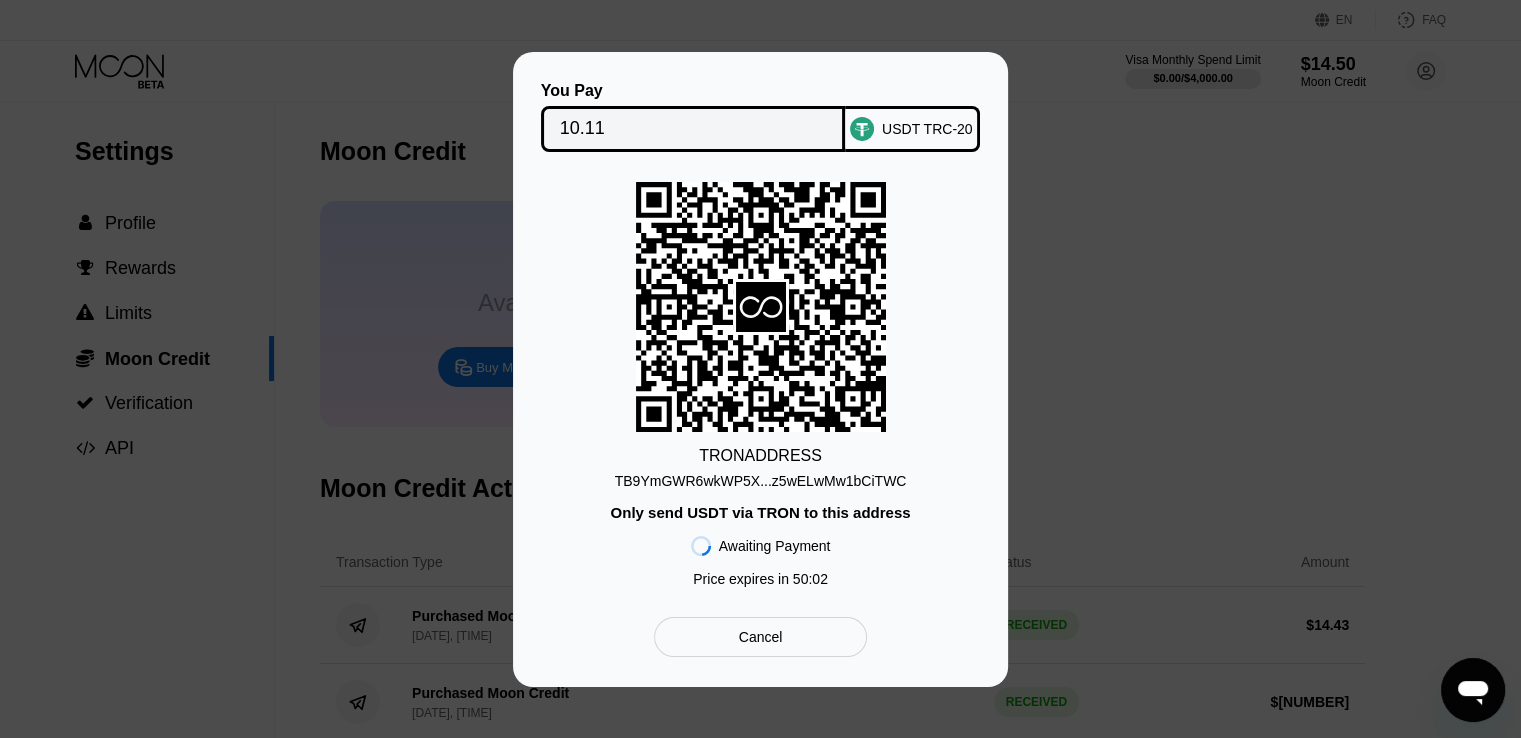 click on "TRON ADDRESS [ALPHANUMERIC] Only send USDT via TRON to this address Awaiting Payment Price expires in [NUMBER] : [NUMBER]" at bounding box center [760, 389] 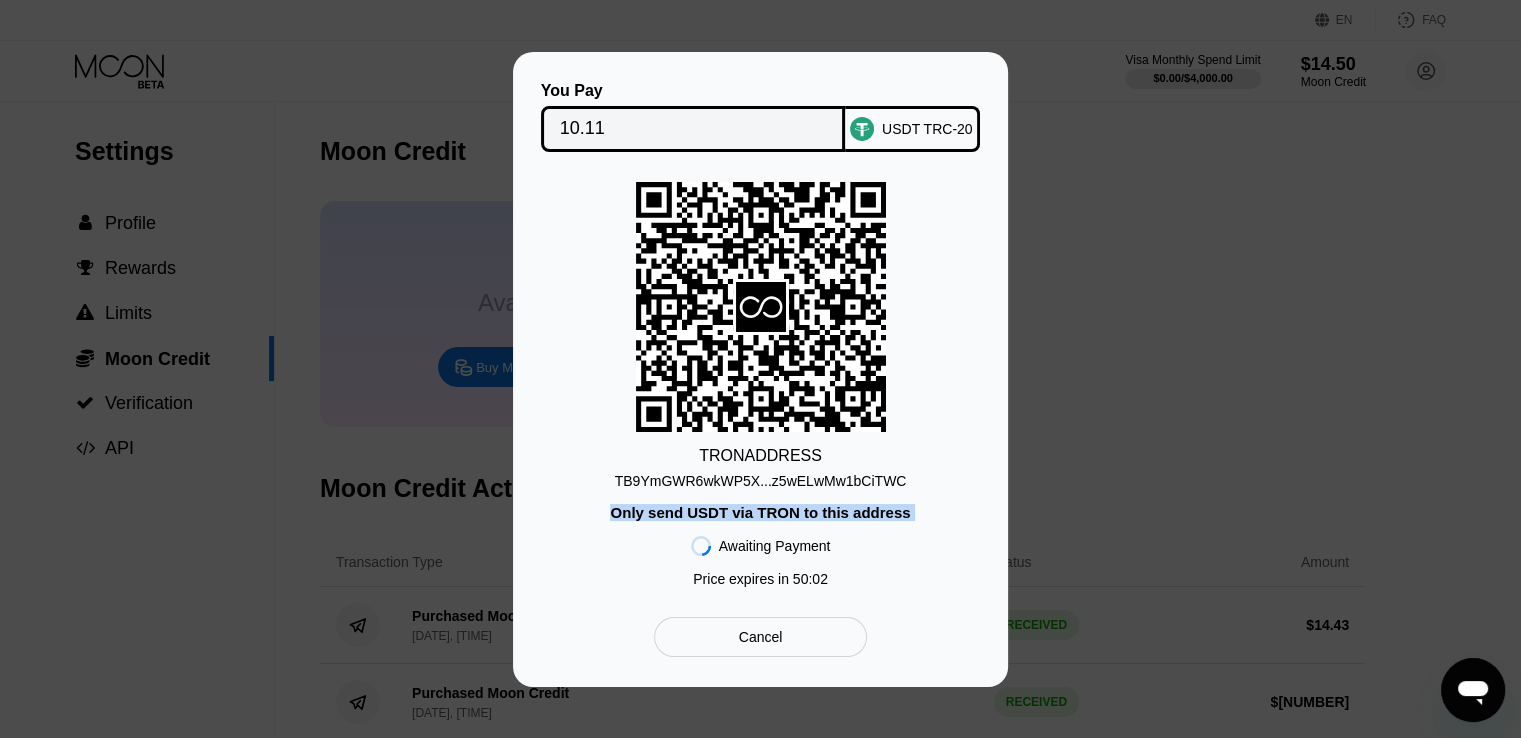 click on "TRON ADDRESS [ALPHANUMERIC] Only send USDT via TRON to this address Awaiting Payment Price expires in [NUMBER] : [NUMBER]" at bounding box center (760, 389) 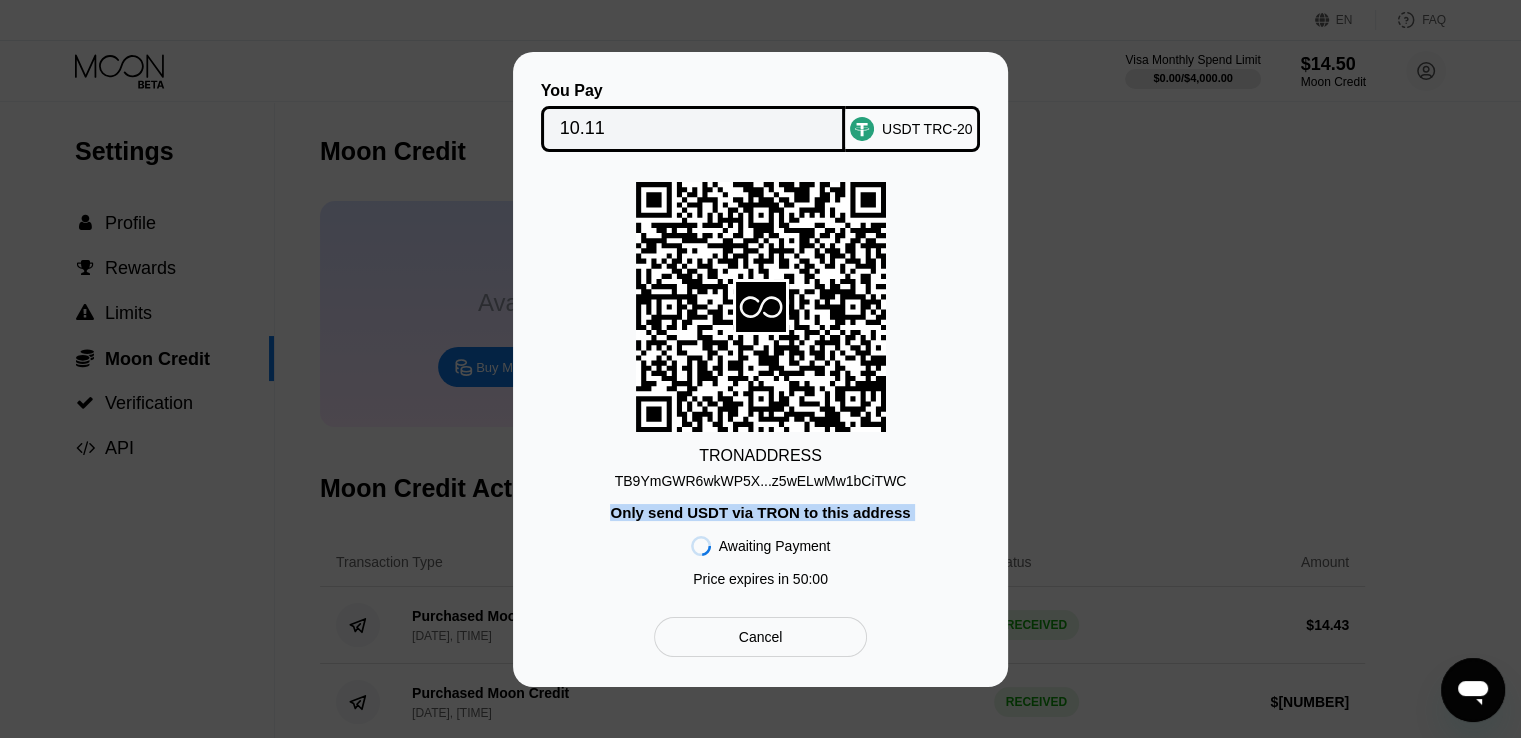 click on "TRON ADDRESS [ALPHANUMERIC] Only send USDT via TRON to this address Awaiting Payment Price expires in [NUMBER] : [NUMBER]" at bounding box center (760, 389) 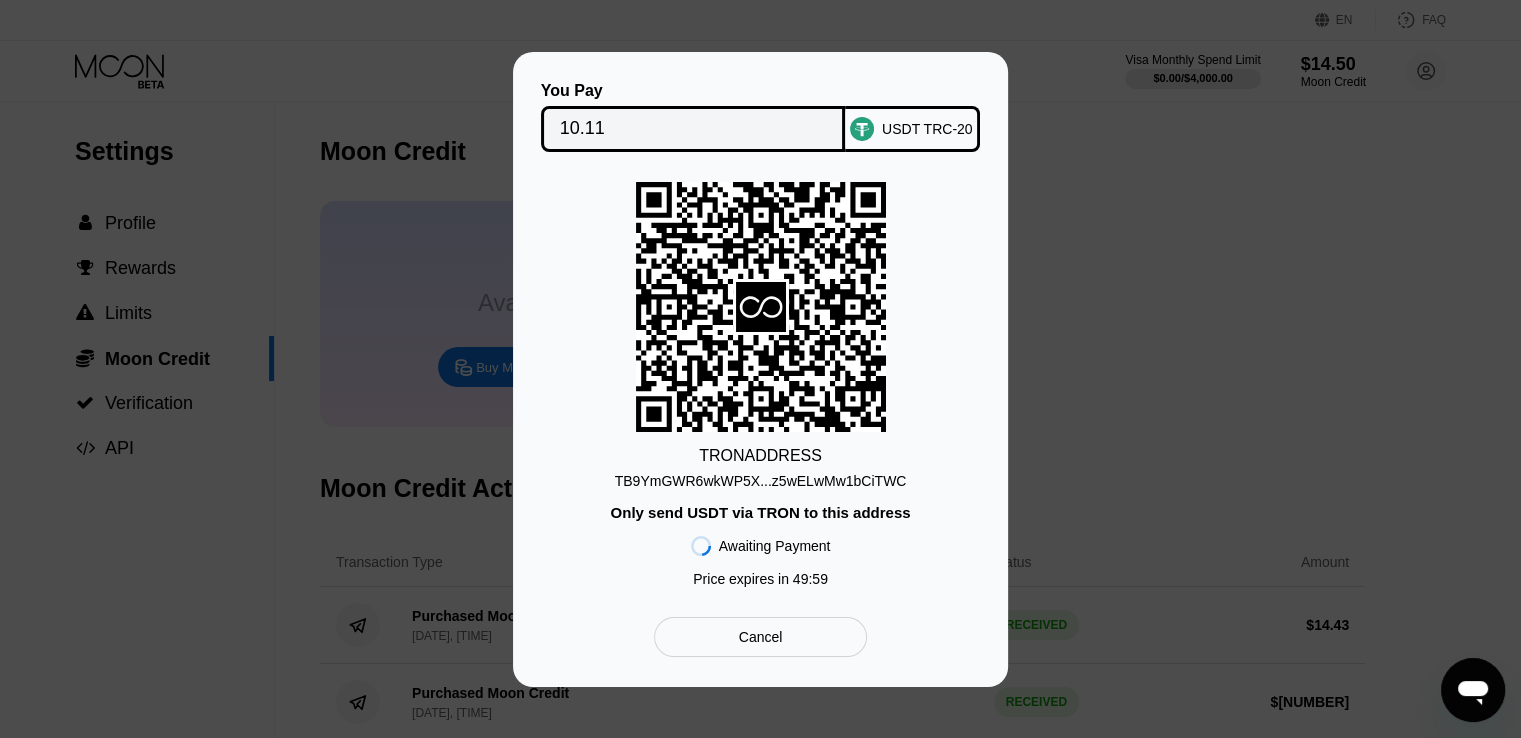 click on "Only send USDT via TRON to this address" at bounding box center [760, 512] 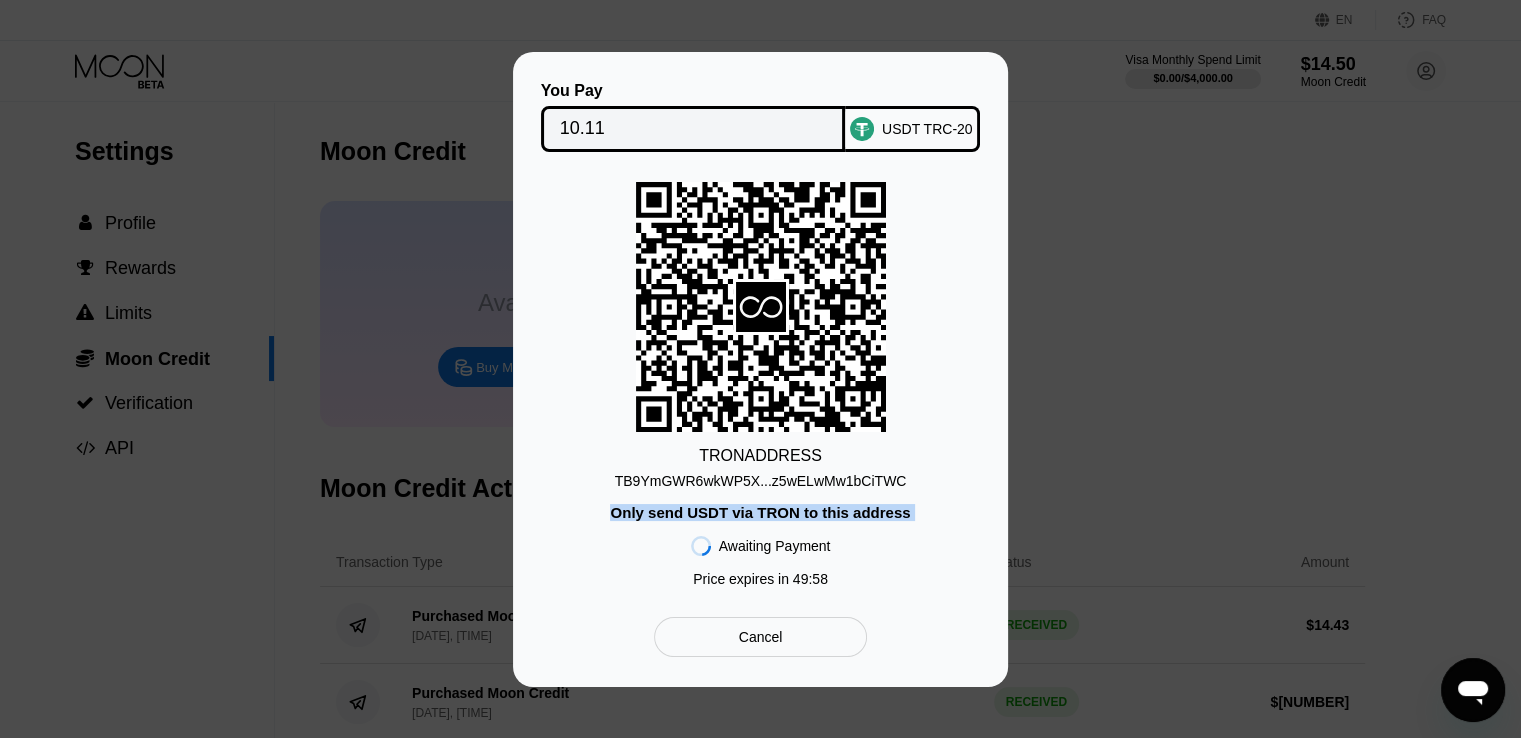 click on "Only send USDT via TRON to this address" at bounding box center (760, 512) 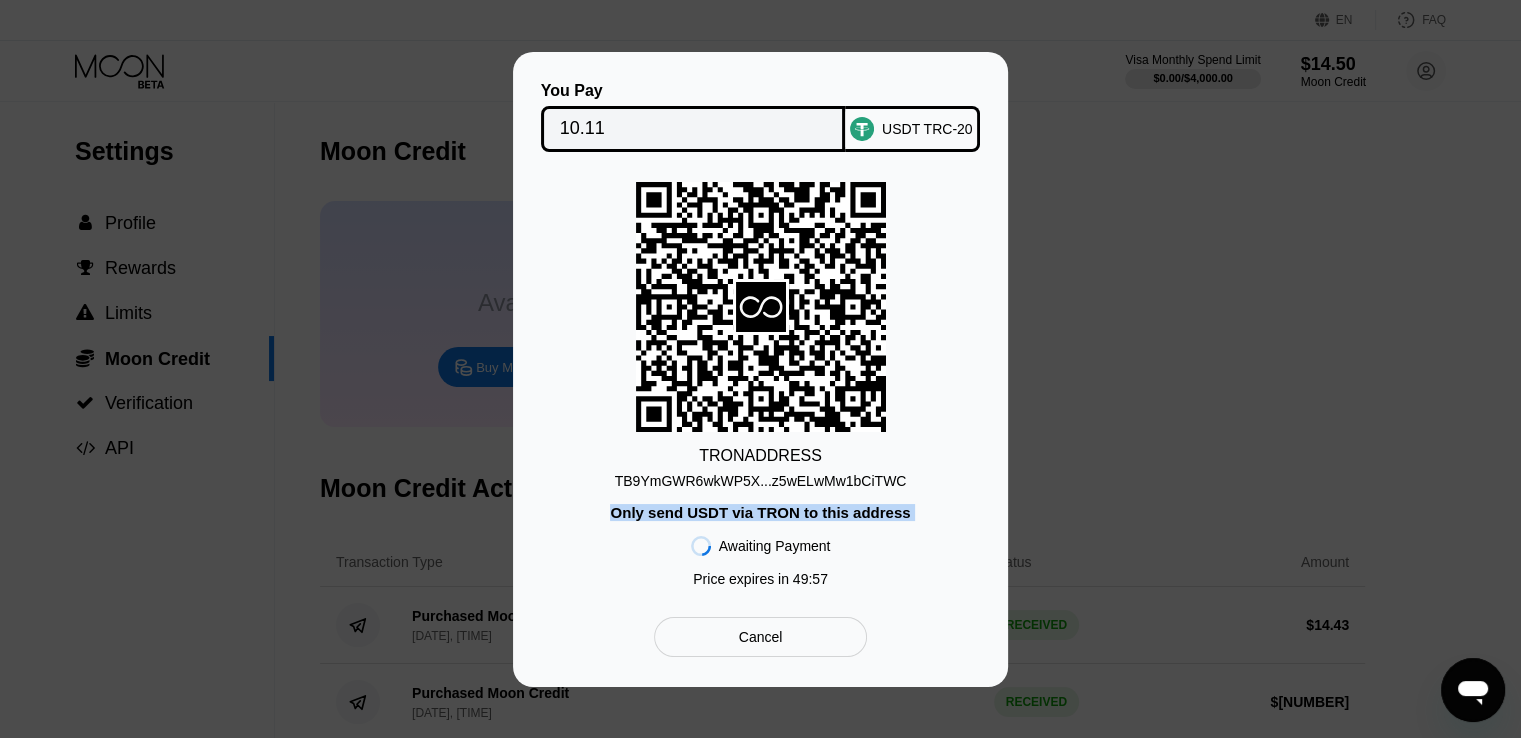 click on "Only send USDT via TRON to this address" at bounding box center (760, 512) 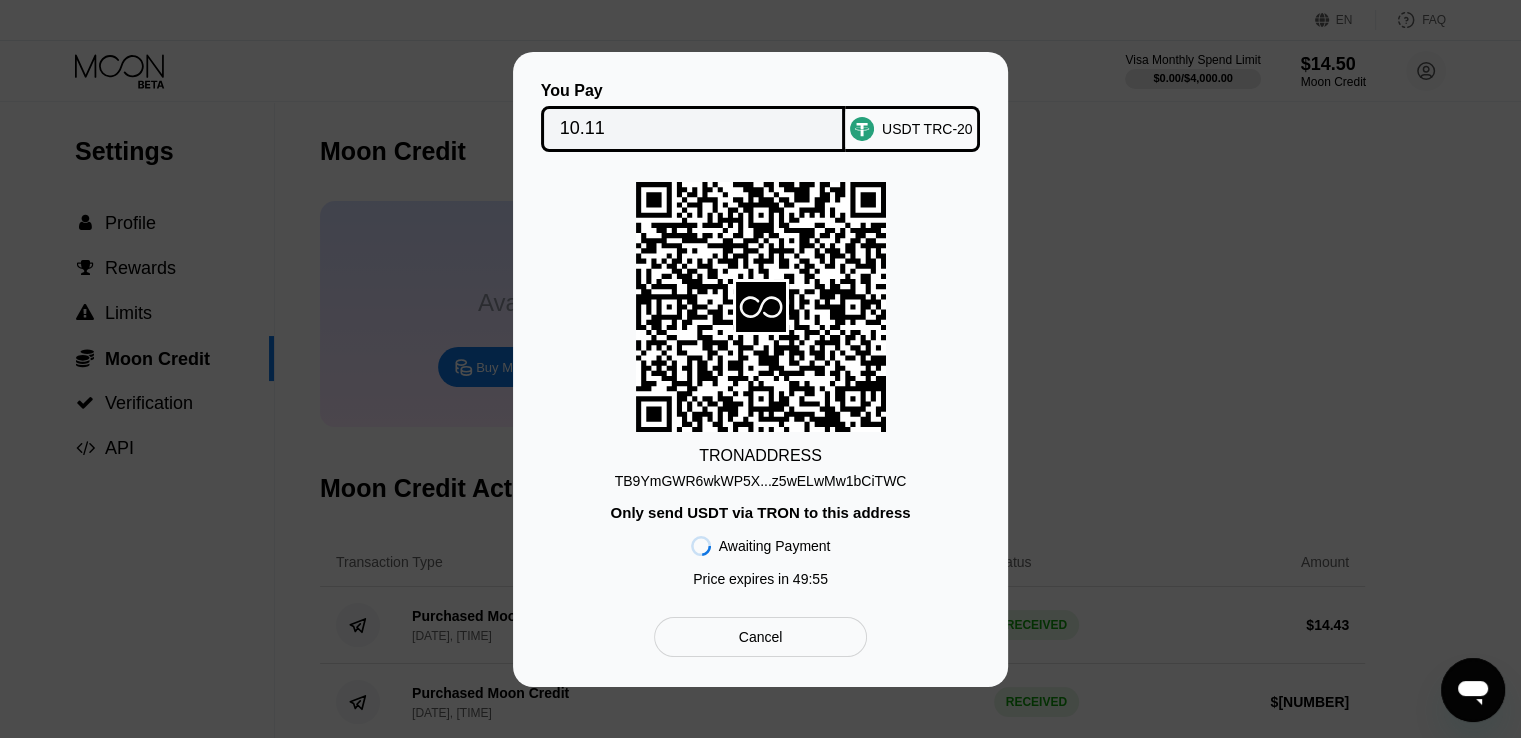click on "TRON ADDRESS [ALPHANUMERIC] Only send USDT via TRON to this address Awaiting Payment Price expires in [NUMBER] : [NUMBER]" at bounding box center [760, 389] 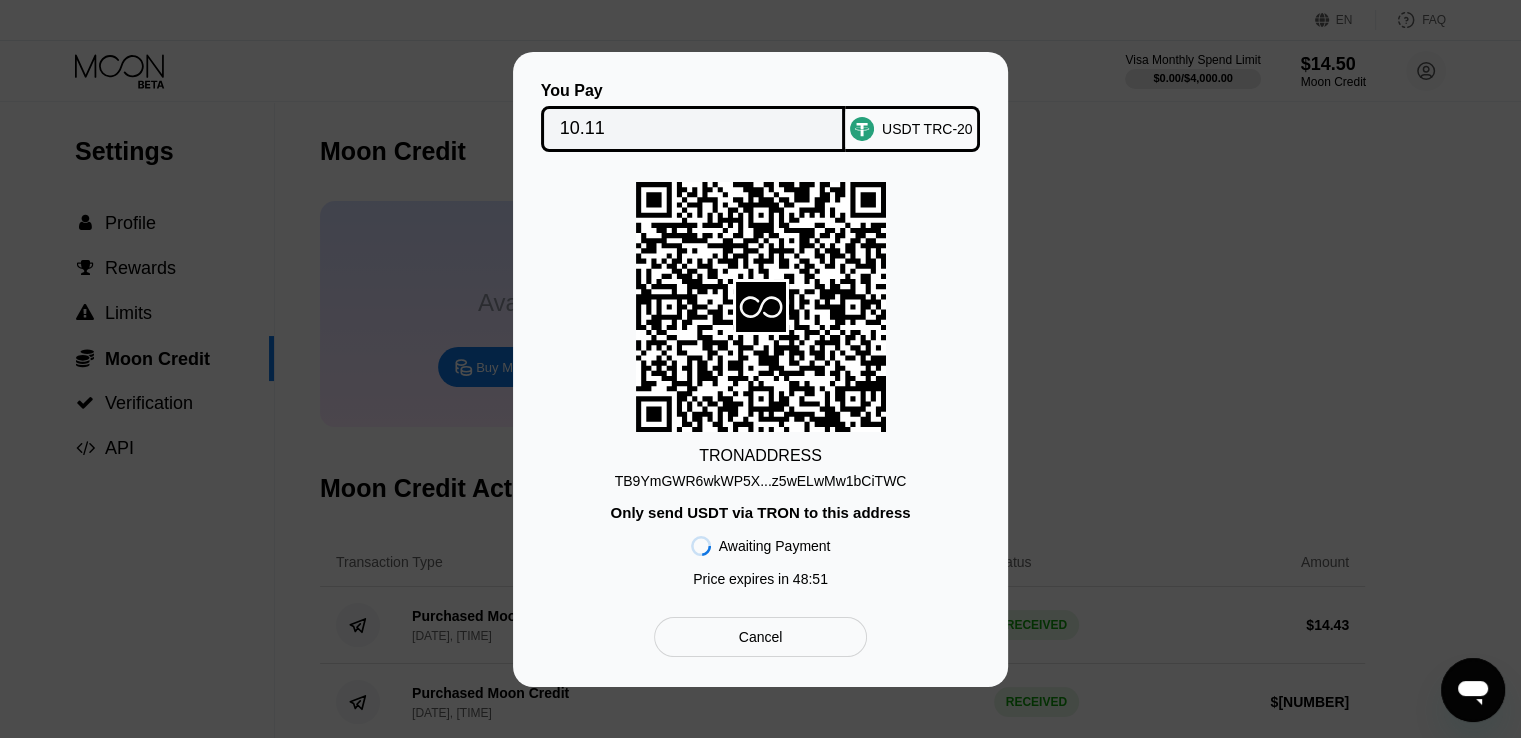 click on "TRON ADDRESS [ALPHANUMERIC] Only send USDT via TRON to this address Awaiting Payment Price expires in [NUMBER] : [NUMBER]" at bounding box center (760, 389) 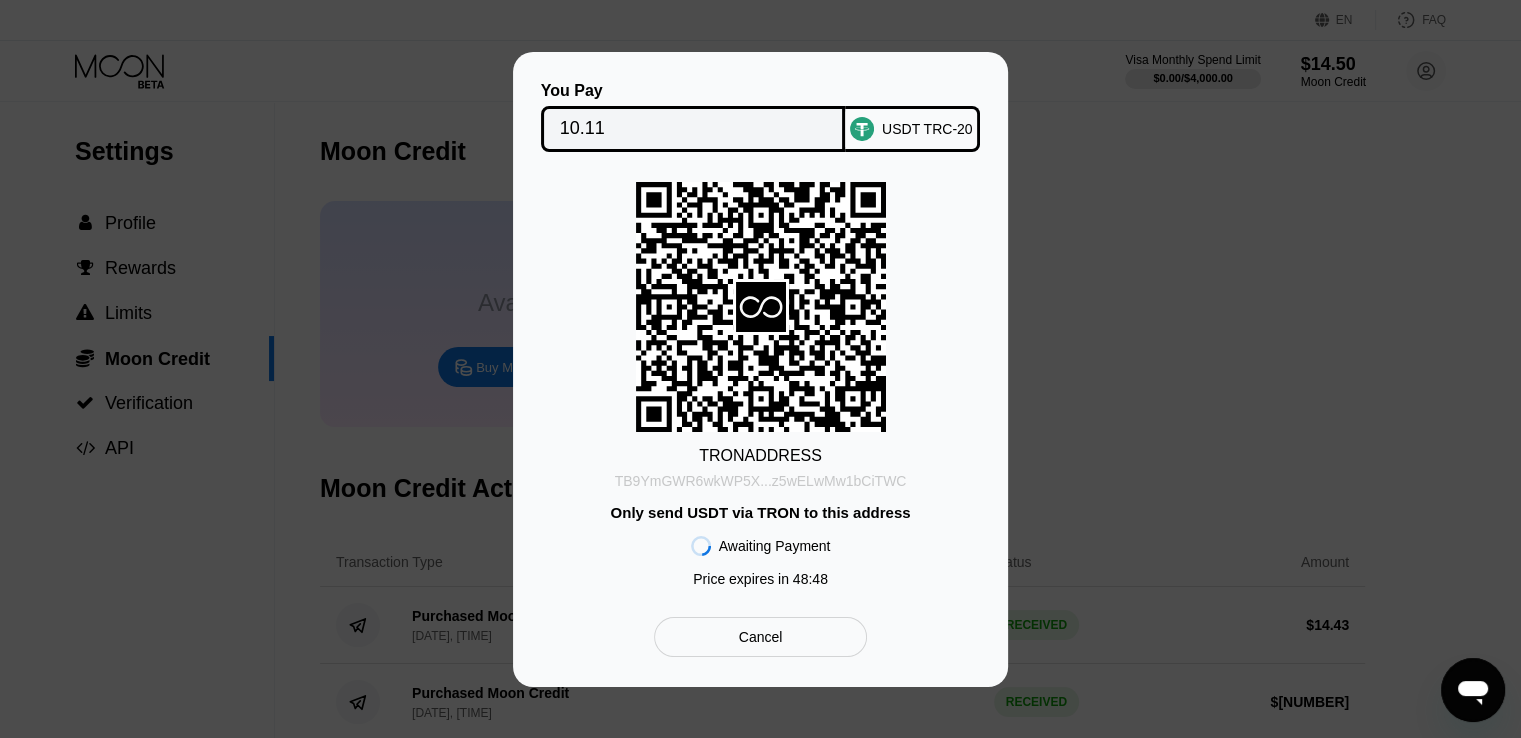 click on "TB9YmGWR6wkWP5X...z5wELwMw1bCiTWC" at bounding box center (761, 481) 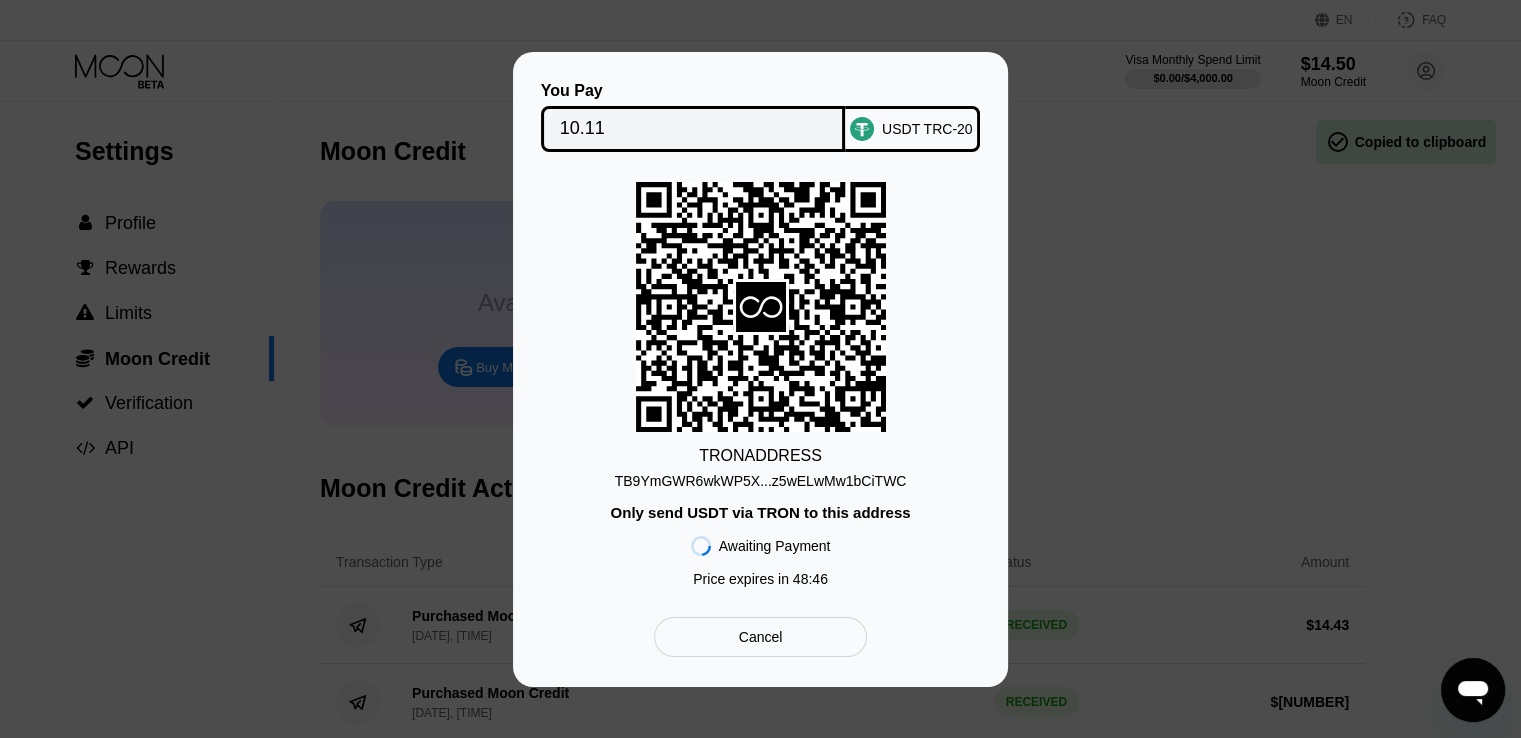click on "TRON ADDRESS [ALPHANUMERIC] Only send USDT via TRON to this address Awaiting Payment Price expires in [NUMBER] : [NUMBER]" at bounding box center (760, 389) 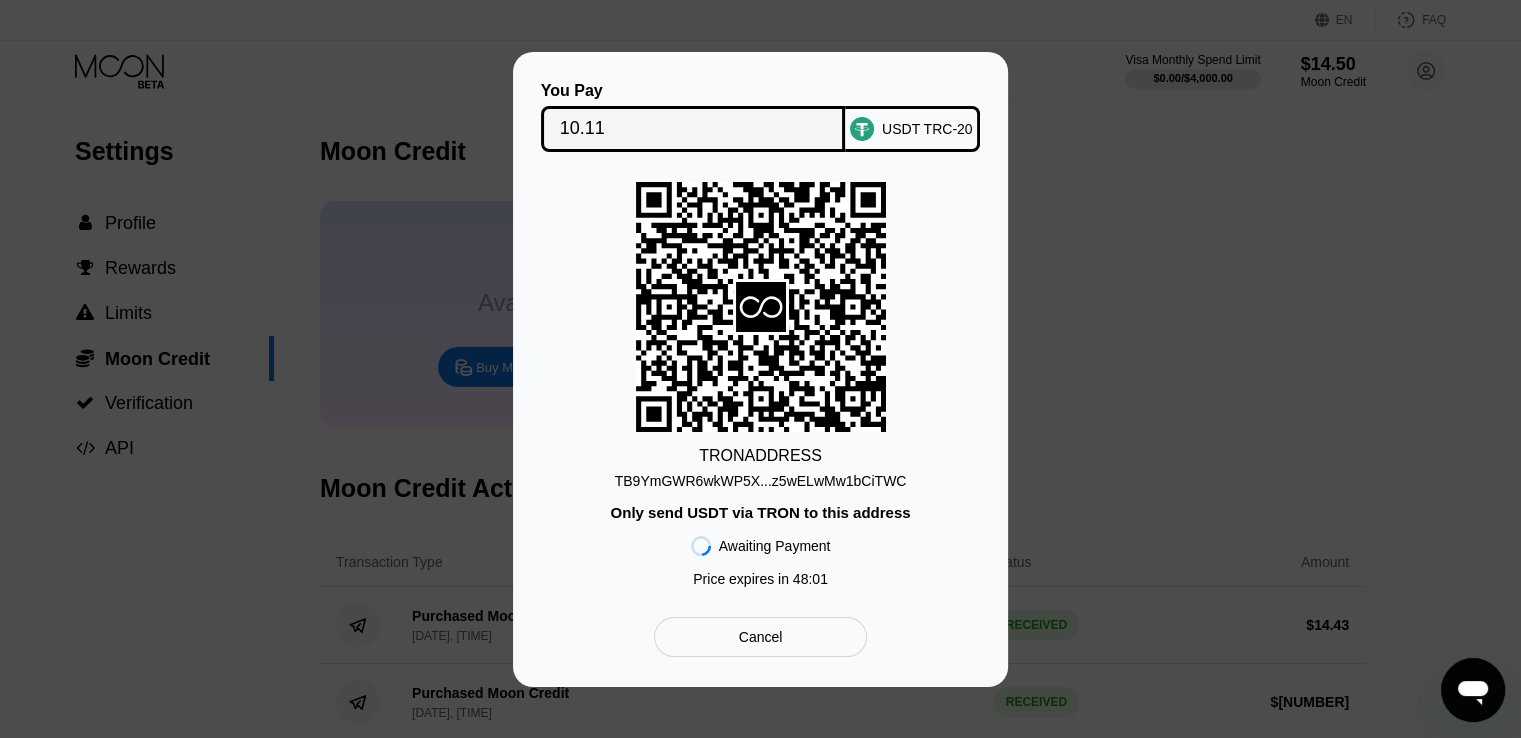 click on "TRON ADDRESS [ALPHANUMERIC] Only send USDT via TRON to this address Awaiting Payment Price expires in [NUMBER] : [NUMBER]" at bounding box center [760, 389] 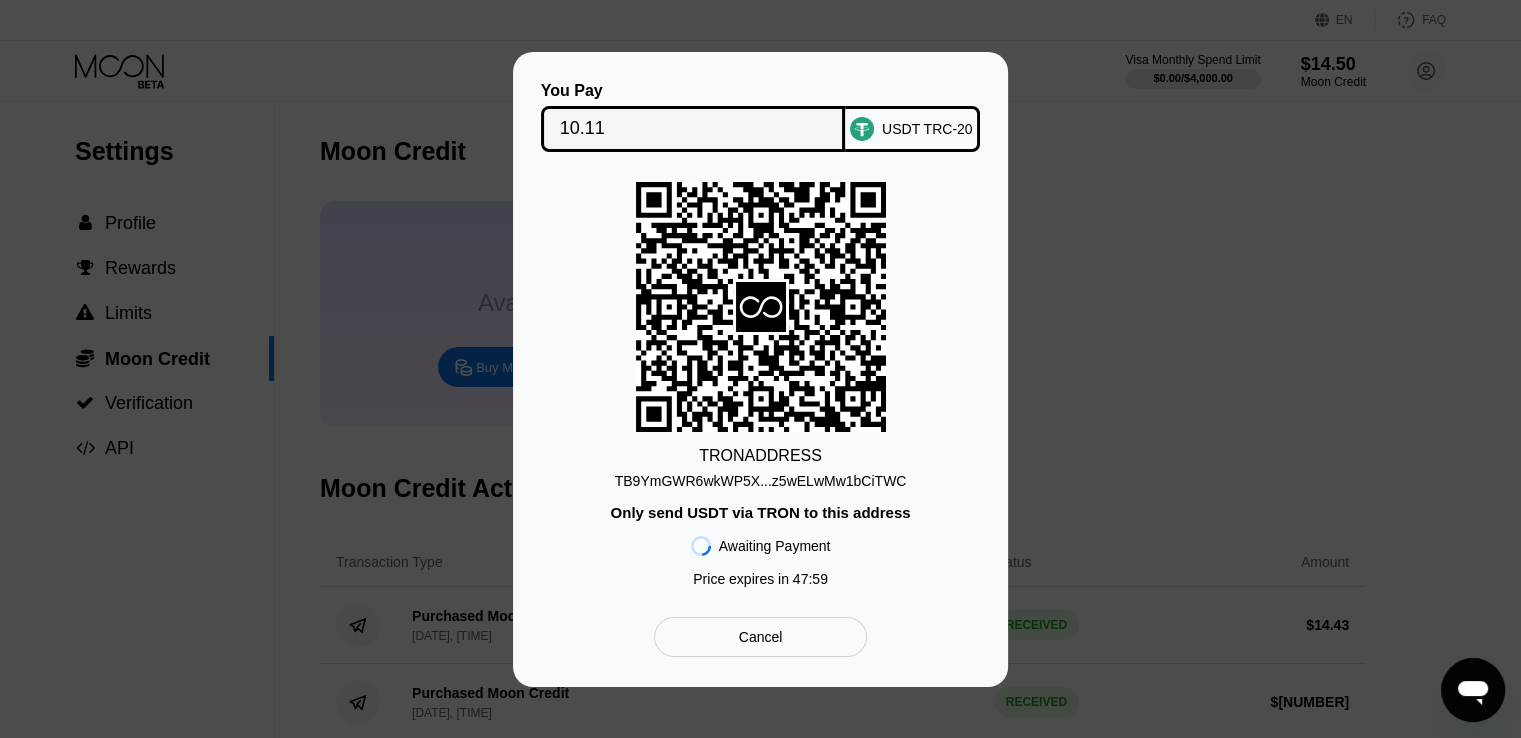 click on "TRON ADDRESS [ALPHANUMERIC] Only send USDT via TRON to this address Awaiting Payment Price expires in [NUMBER] : [NUMBER]" at bounding box center [760, 389] 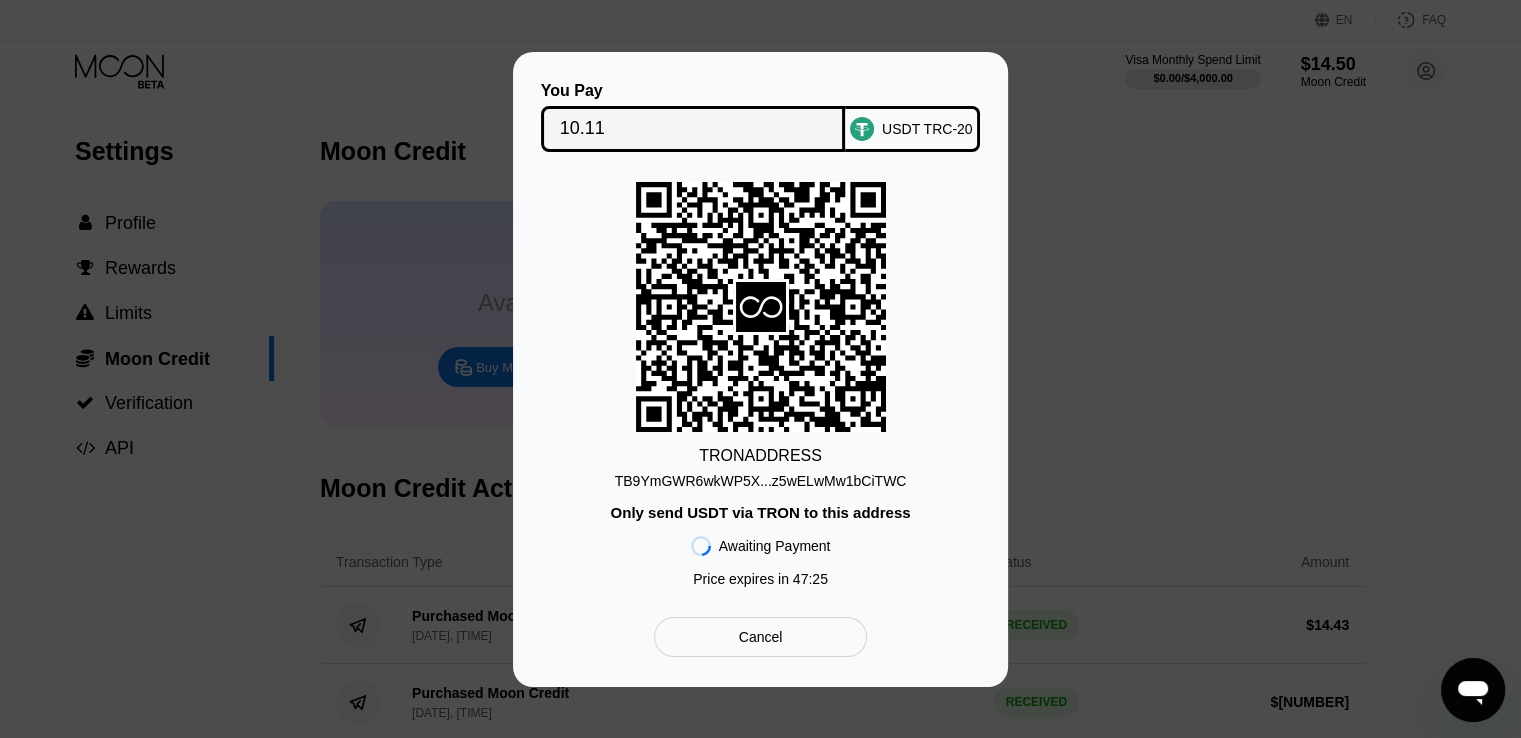 click on "TRON ADDRESS [ALPHANUMERIC] Only send USDT via TRON to this address Awaiting Payment Price expires in [NUMBER] : [NUMBER]" at bounding box center (760, 389) 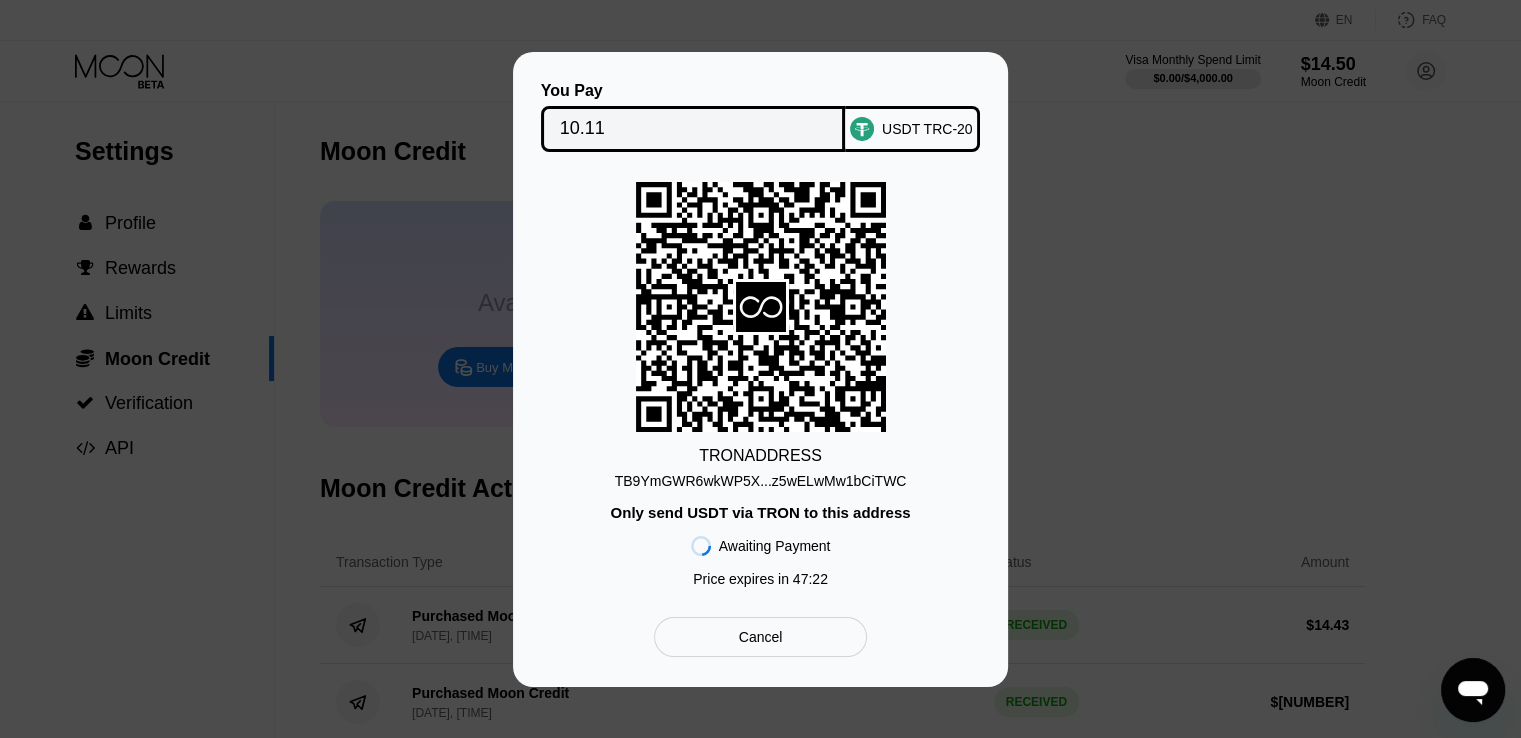 click on "TRON ADDRESS [ALPHANUMERIC] Only send USDT via TRON to this address Awaiting Payment Price expires in [NUMBER] : [NUMBER]" at bounding box center (760, 389) 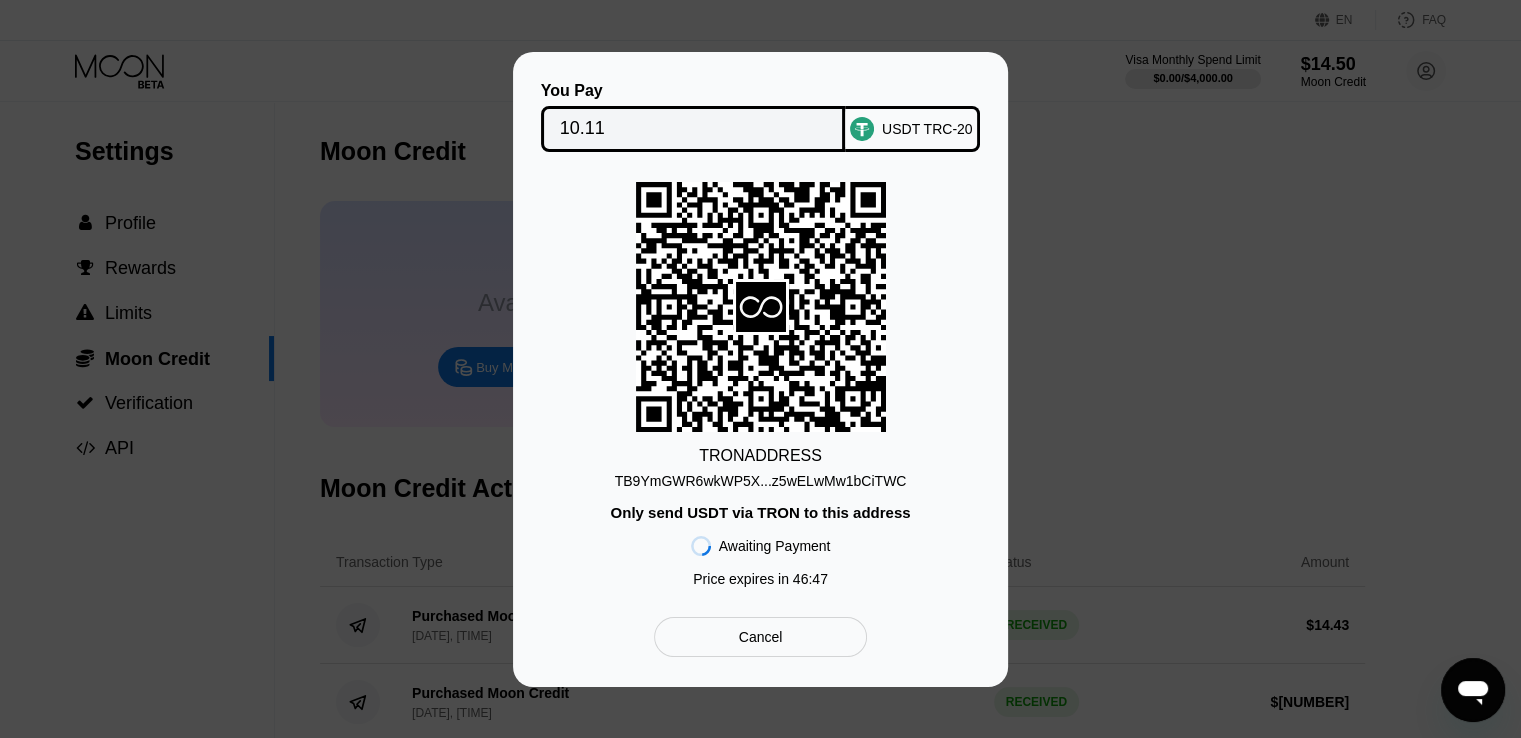 click on "TB9YmGWR6wkWP5X...z5wELwMw1bCiTWC" at bounding box center [761, 481] 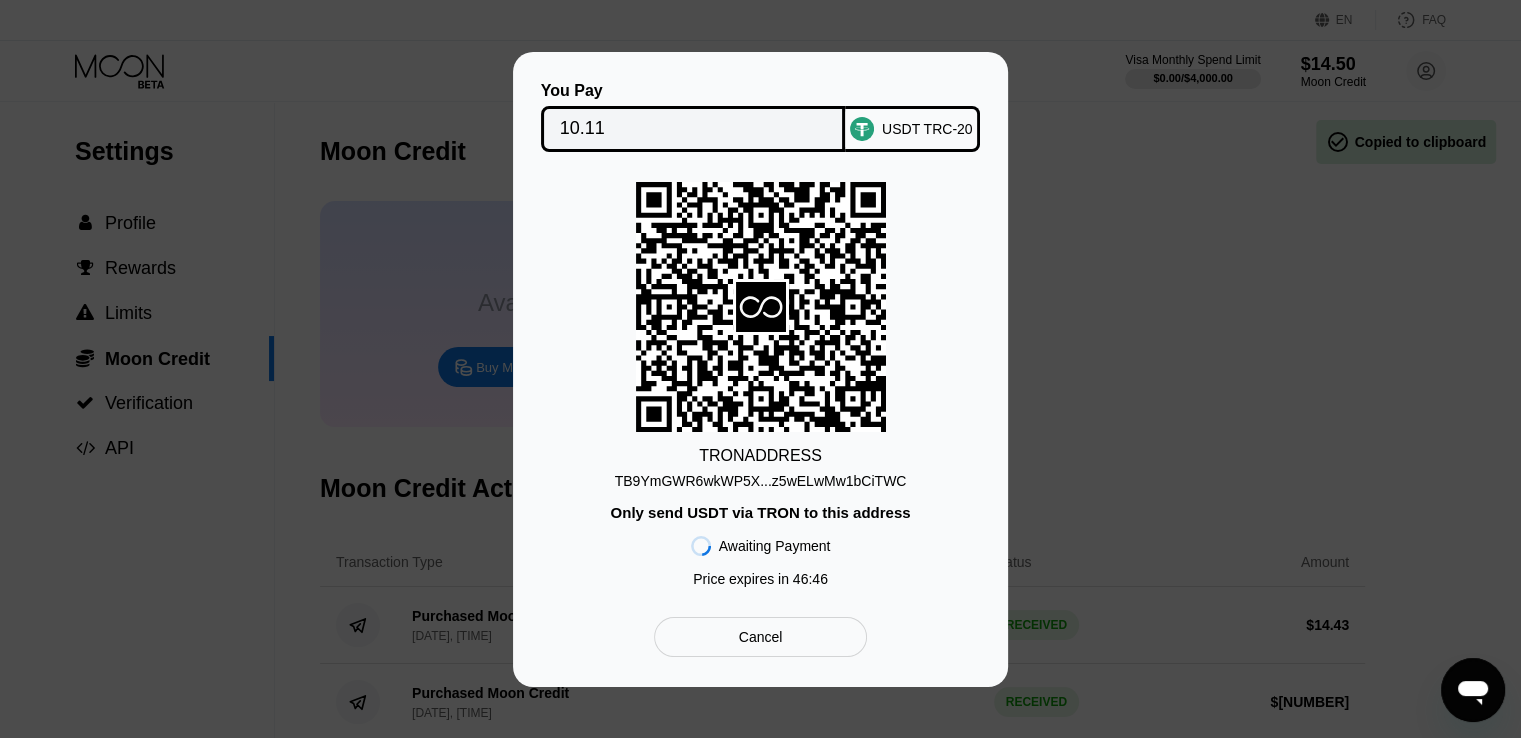 click on "TB9YmGWR6wkWP5X...z5wELwMw1bCiTWC" at bounding box center [761, 481] 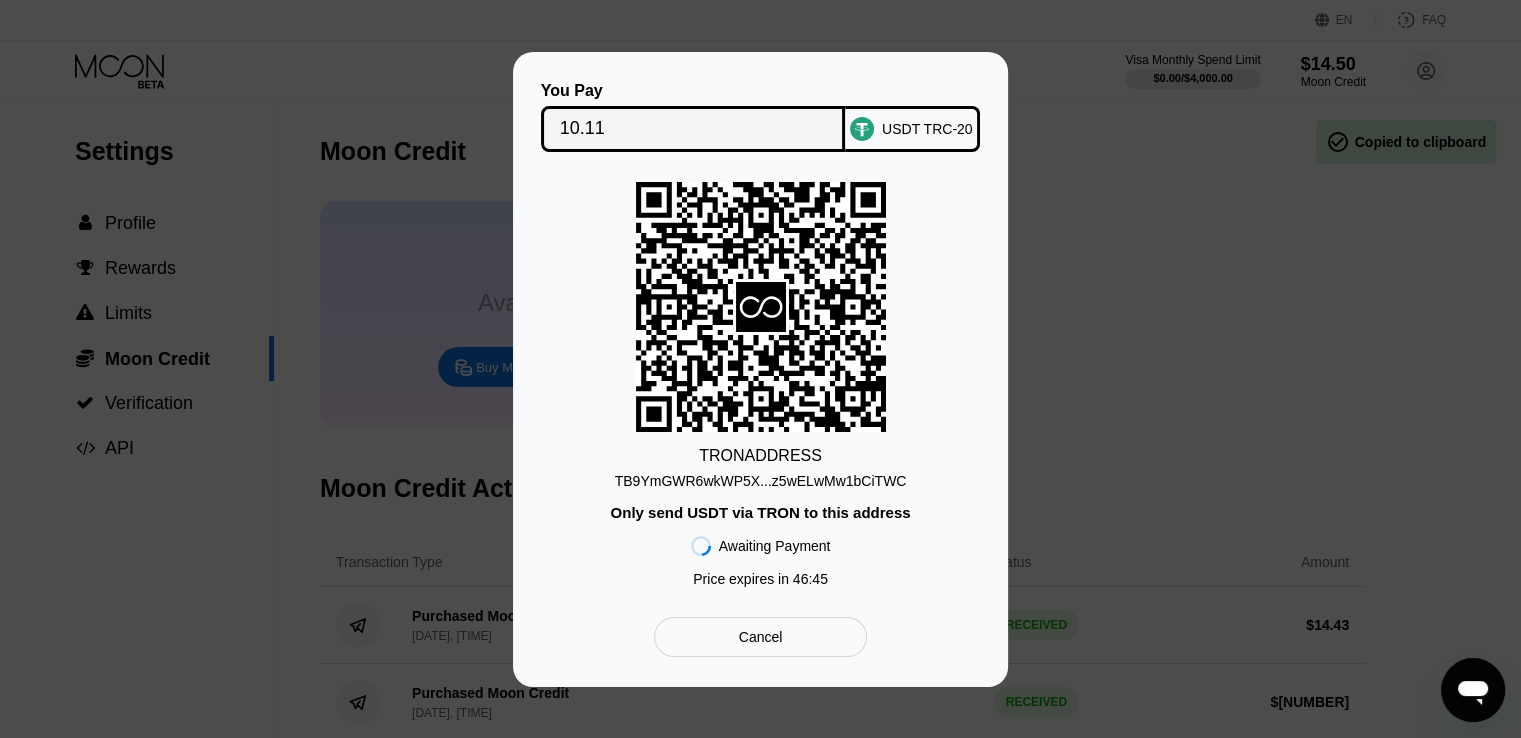 click on "You Pay [NUMBER] USDT TRC-20 TRON ADDRESS [ALPHANUMERIC] Only send USDT via TRON to this address Awaiting Payment Price expires in [NUMBER] : [NUMBER] Cancel" at bounding box center [760, 369] 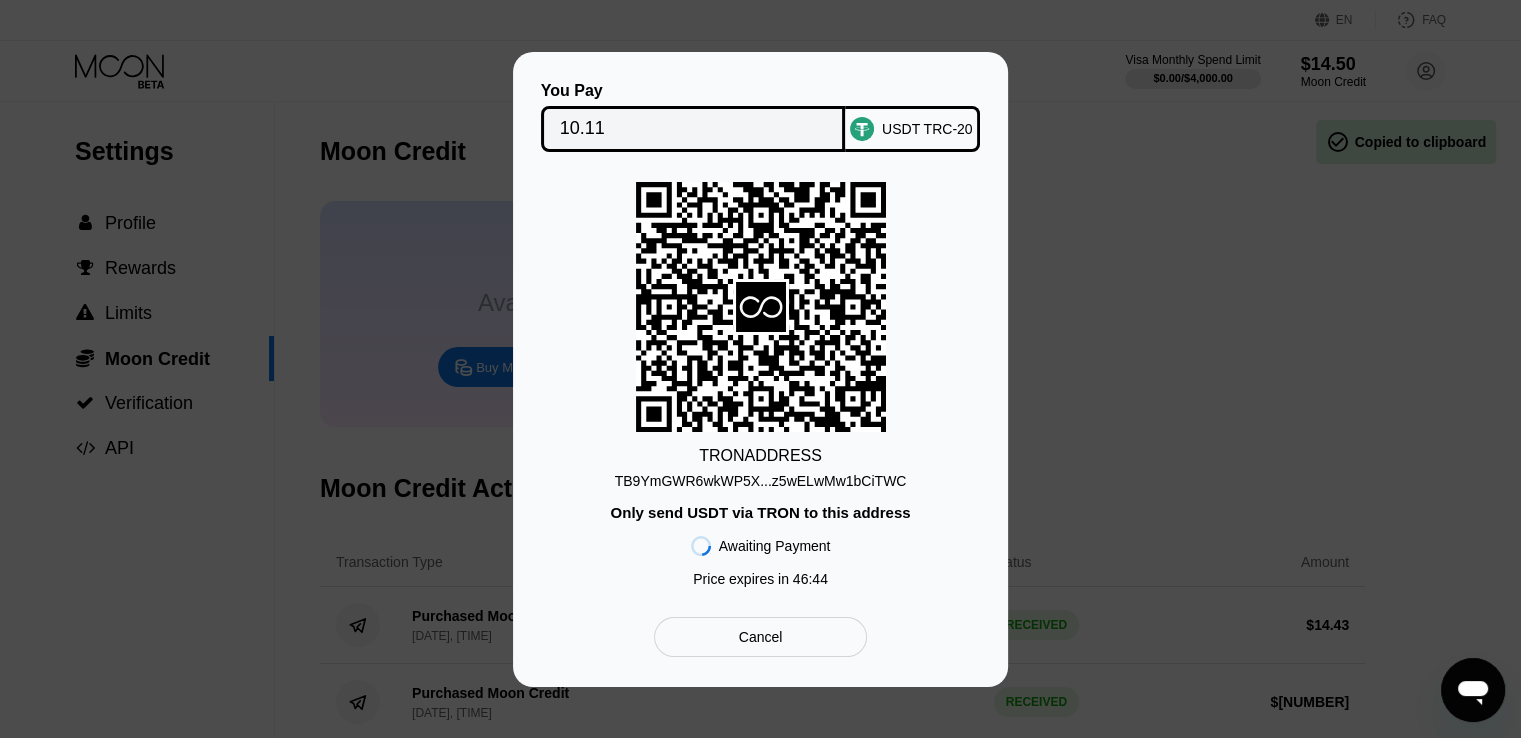 click on "You Pay [NUMBER] USDT TRC-20 TRON ADDRESS [ALPHANUMERIC] Only send USDT via TRON to this address Awaiting Payment Price expires in [NUMBER] : [NUMBER] Cancel" at bounding box center [760, 369] 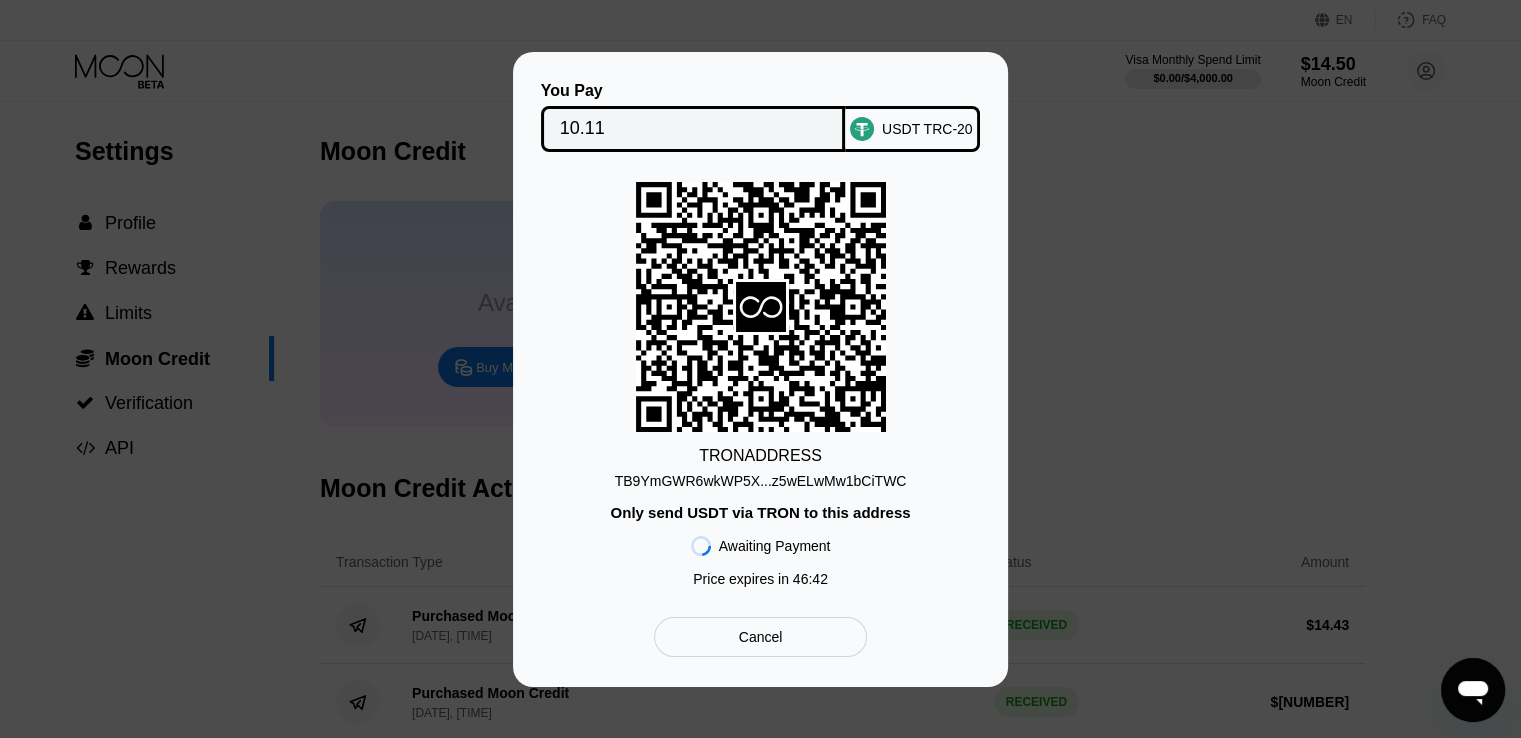 click on "You Pay [NUMBER] USDT TRC-20 TRON ADDRESS [ALPHANUMERIC] Only send USDT via TRON to this address Awaiting Payment Price expires in [NUMBER] : [NUMBER] Cancel" at bounding box center [760, 369] 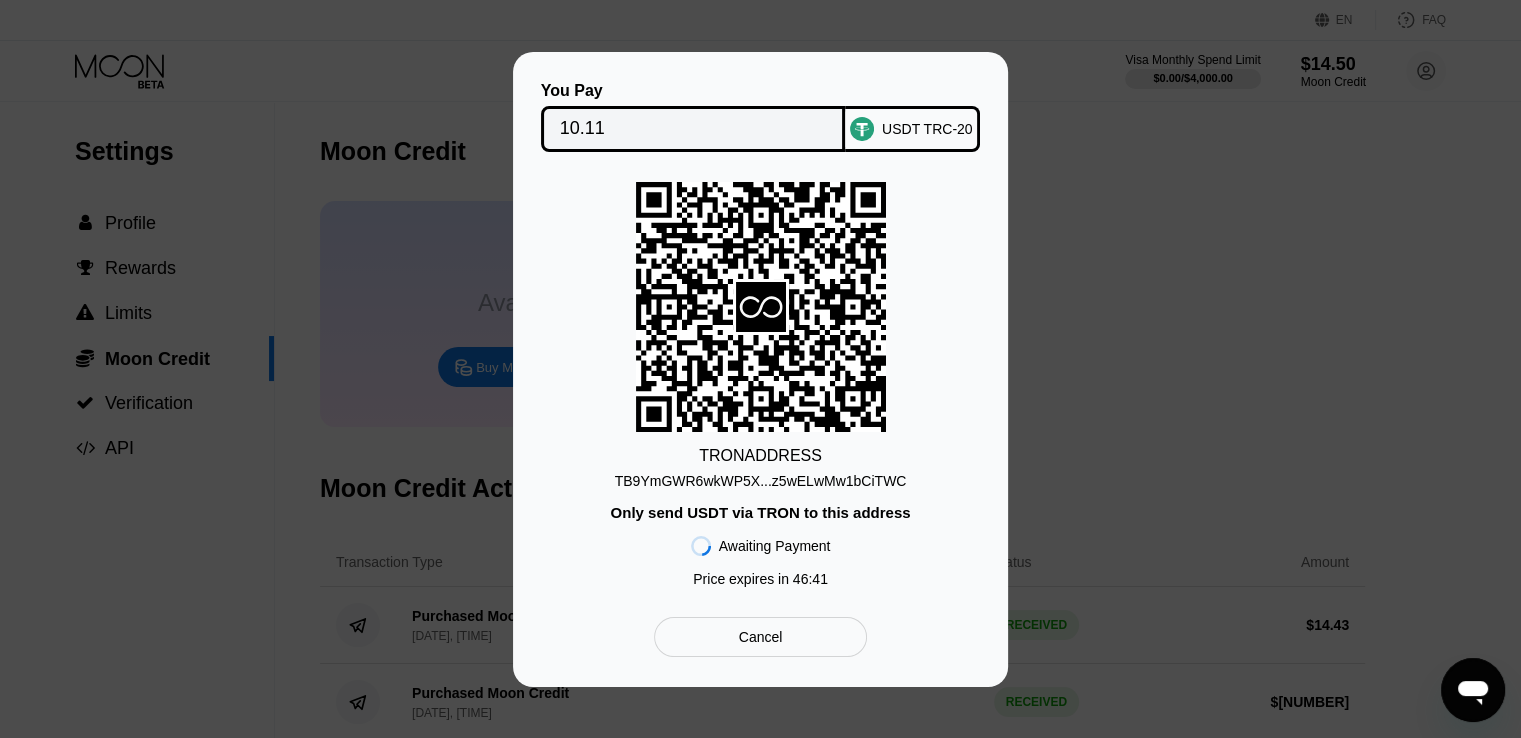 click on "TRON ADDRESS [ALPHANUMERIC] Only send USDT via TRON to this address Awaiting Payment Price expires in [NUMBER] : [NUMBER]" at bounding box center (760, 389) 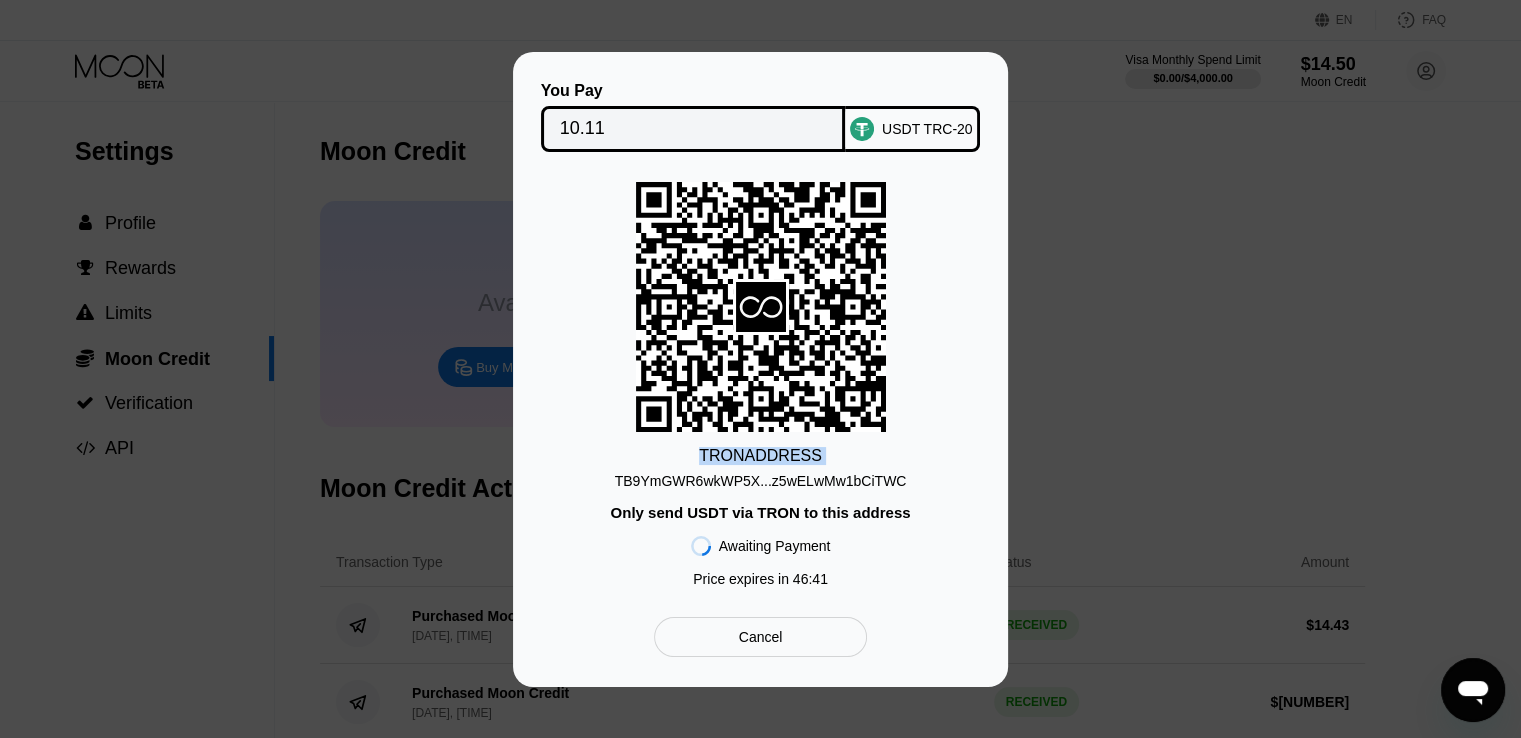 click on "TRON ADDRESS [ALPHANUMERIC] Only send USDT via TRON to this address Awaiting Payment Price expires in [NUMBER] : [NUMBER]" at bounding box center [760, 389] 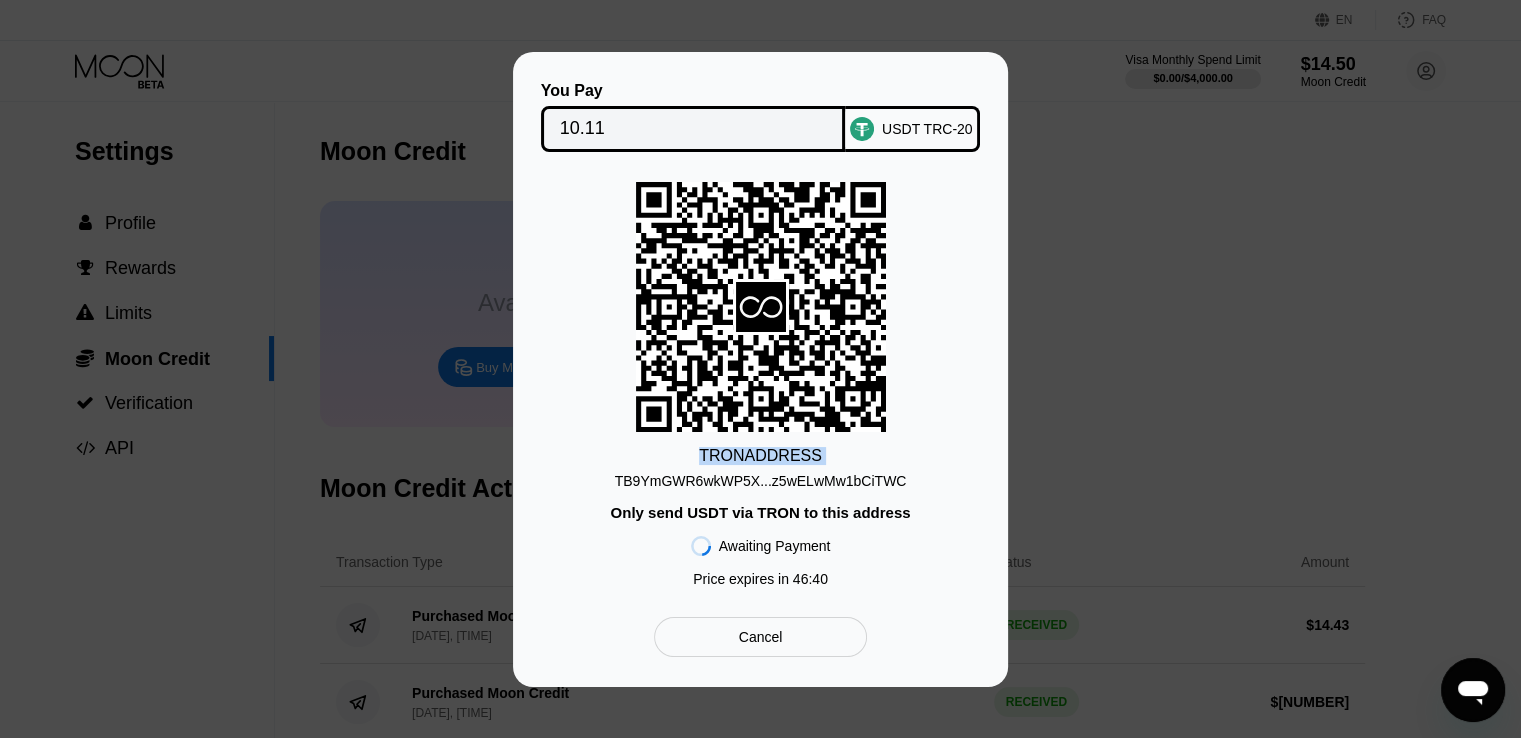 click on "TRON ADDRESS [ALPHANUMERIC] Only send USDT via TRON to this address Awaiting Payment Price expires in [NUMBER] : [NUMBER]" at bounding box center (760, 389) 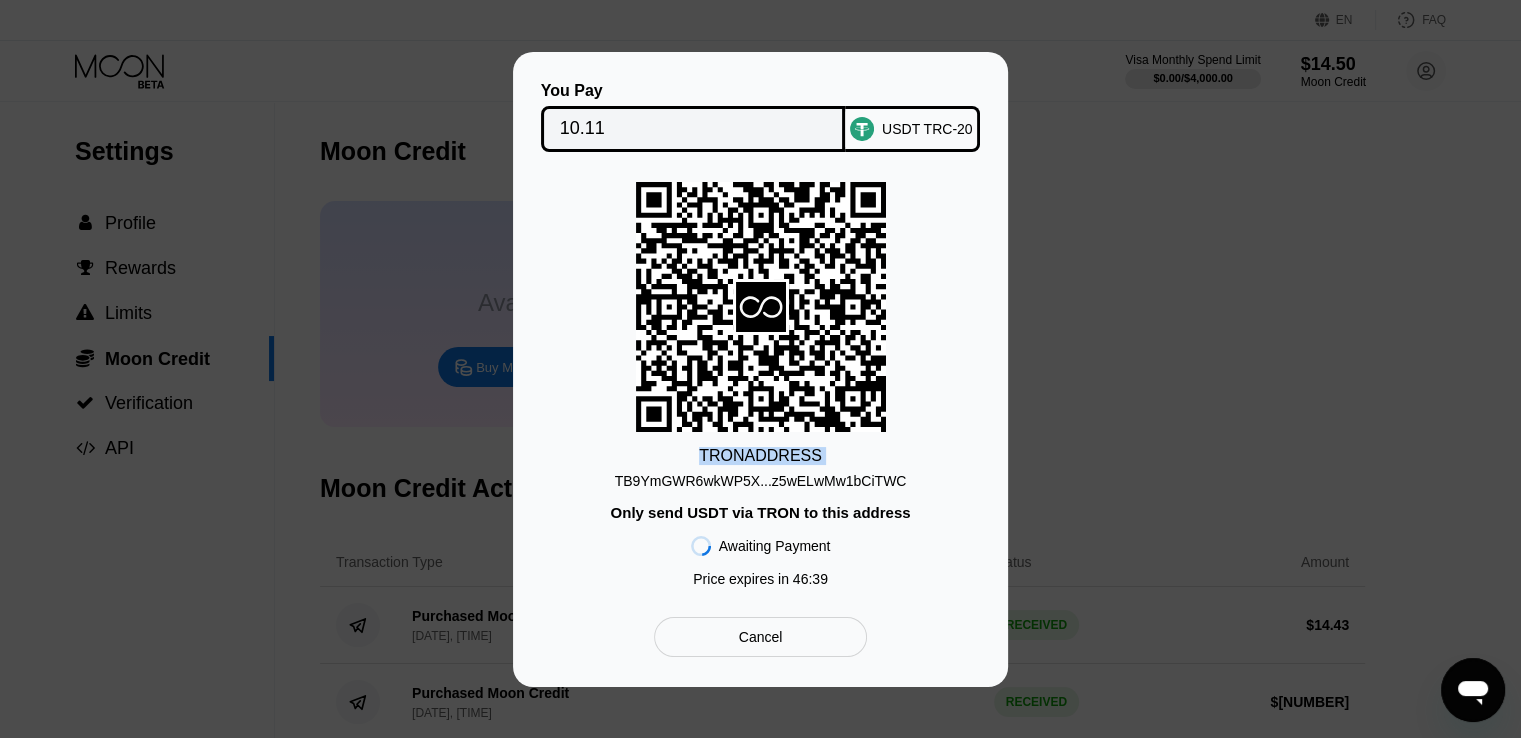 click on "TRON  ADDRESS" at bounding box center [760, 456] 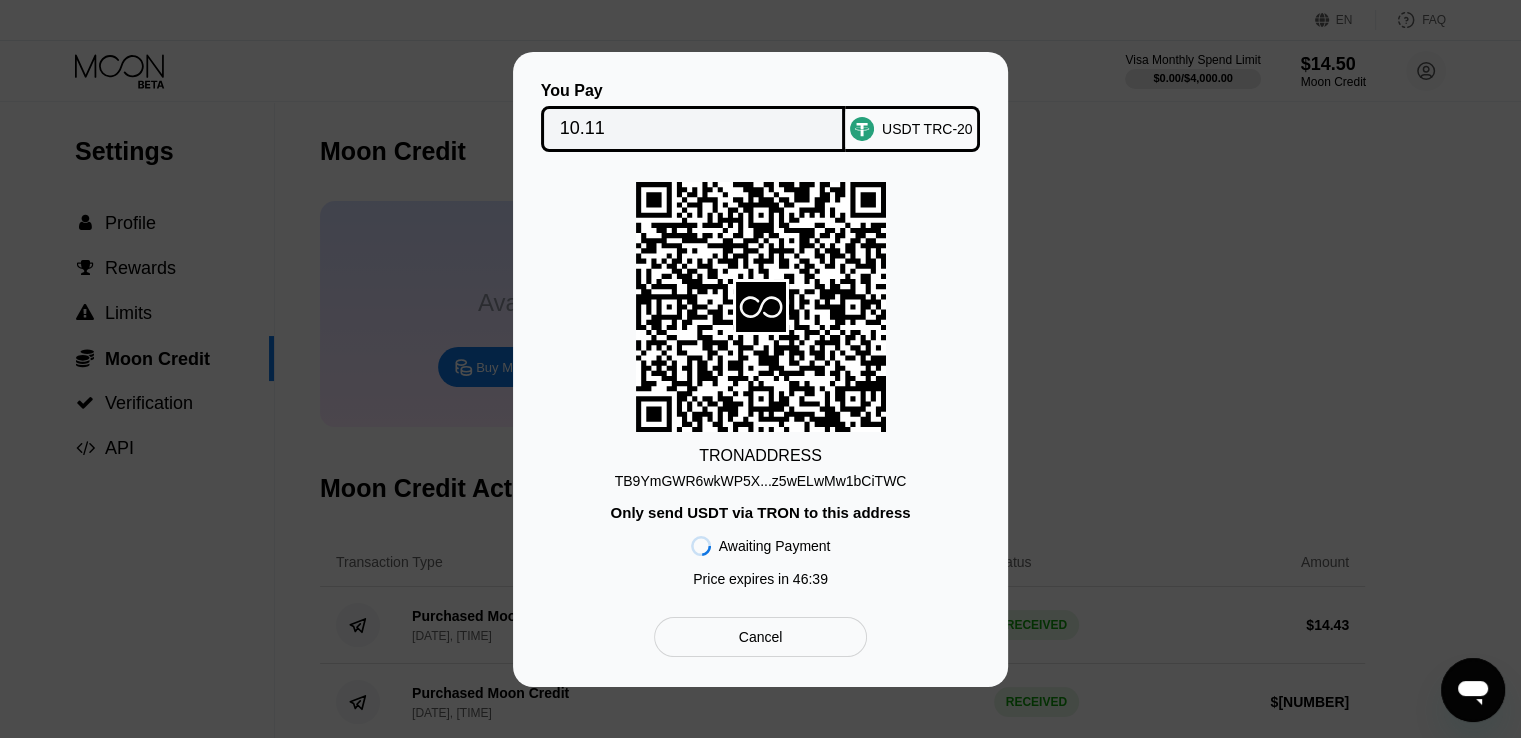 click on "TRON  ADDRESS" at bounding box center [760, 456] 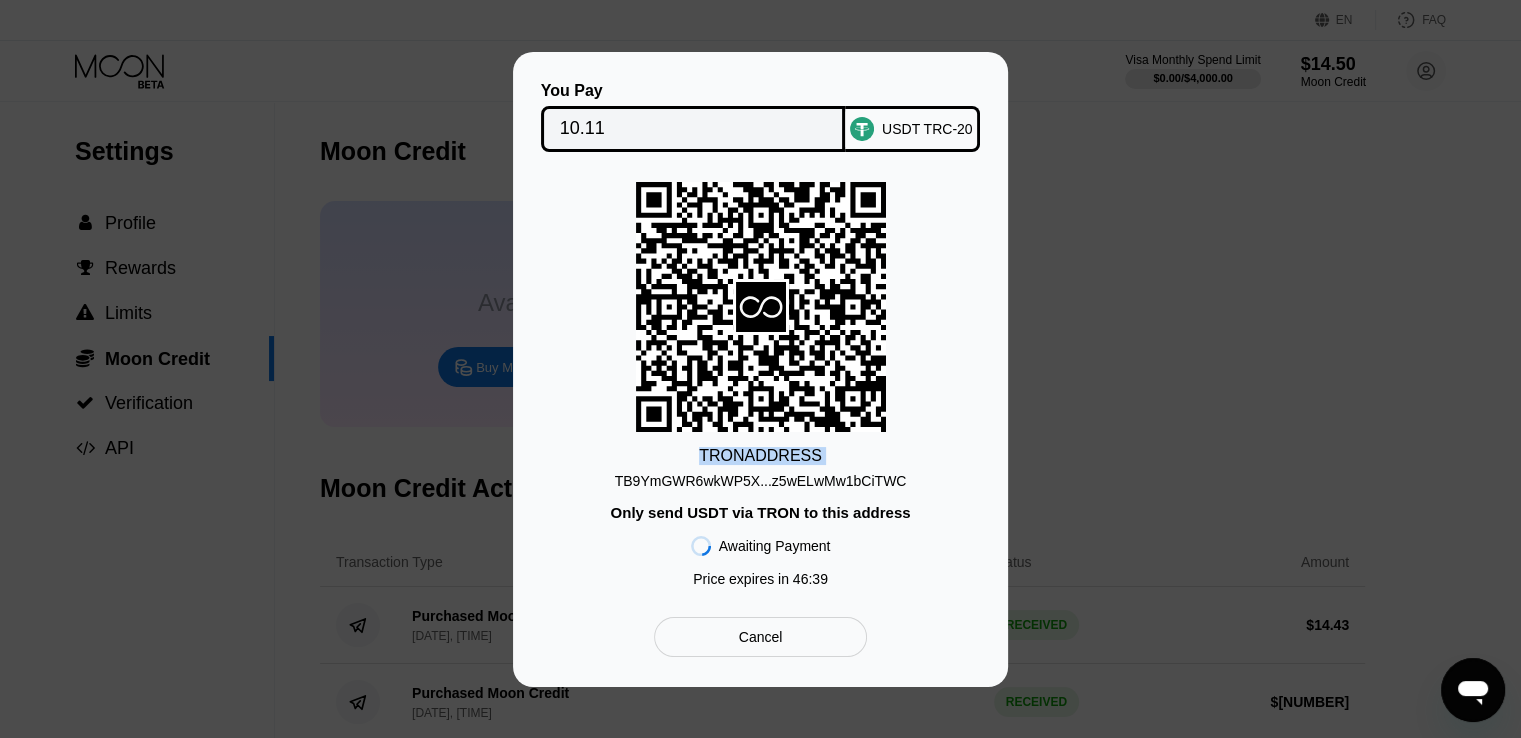 click on "TRON  ADDRESS" at bounding box center [760, 456] 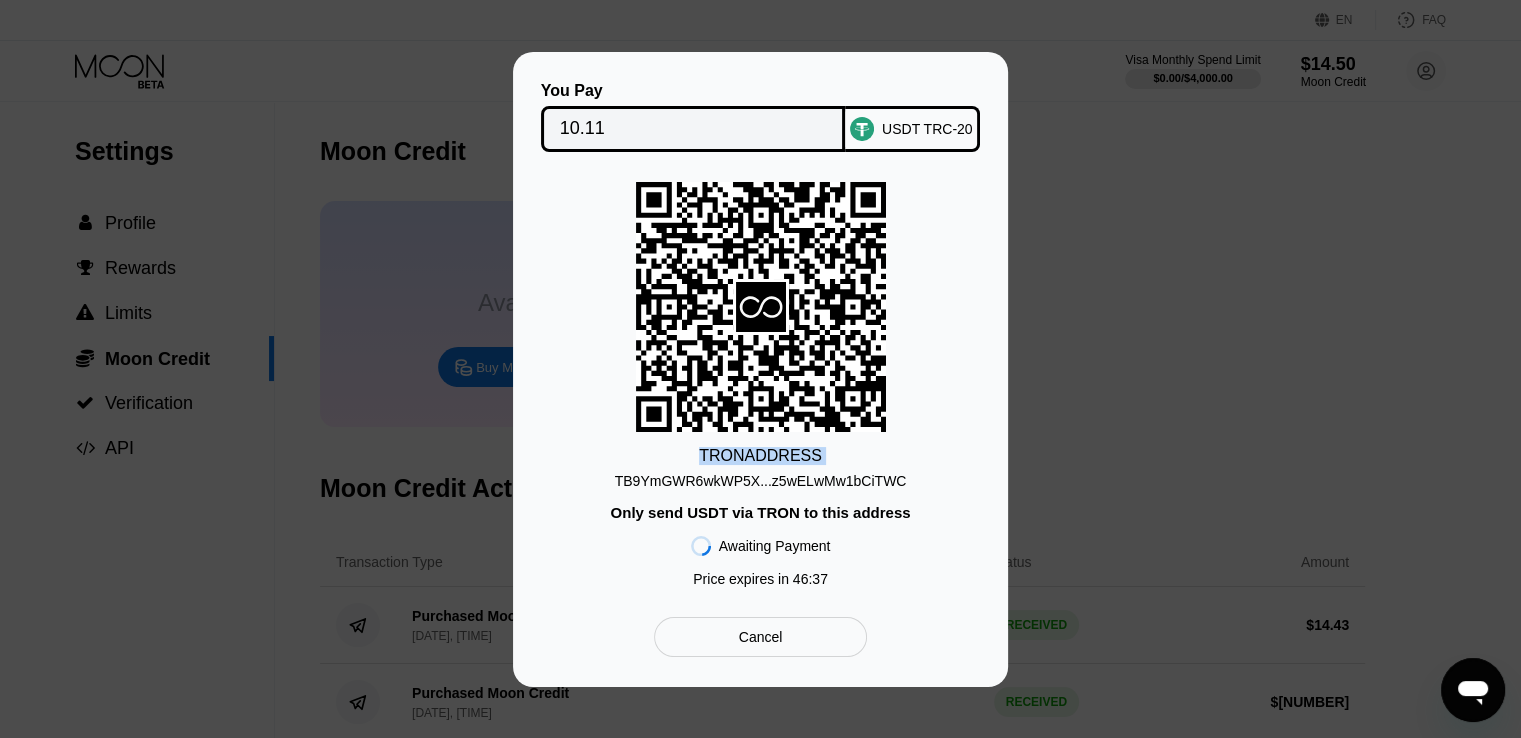 click on "TRON  ADDRESS" at bounding box center (760, 456) 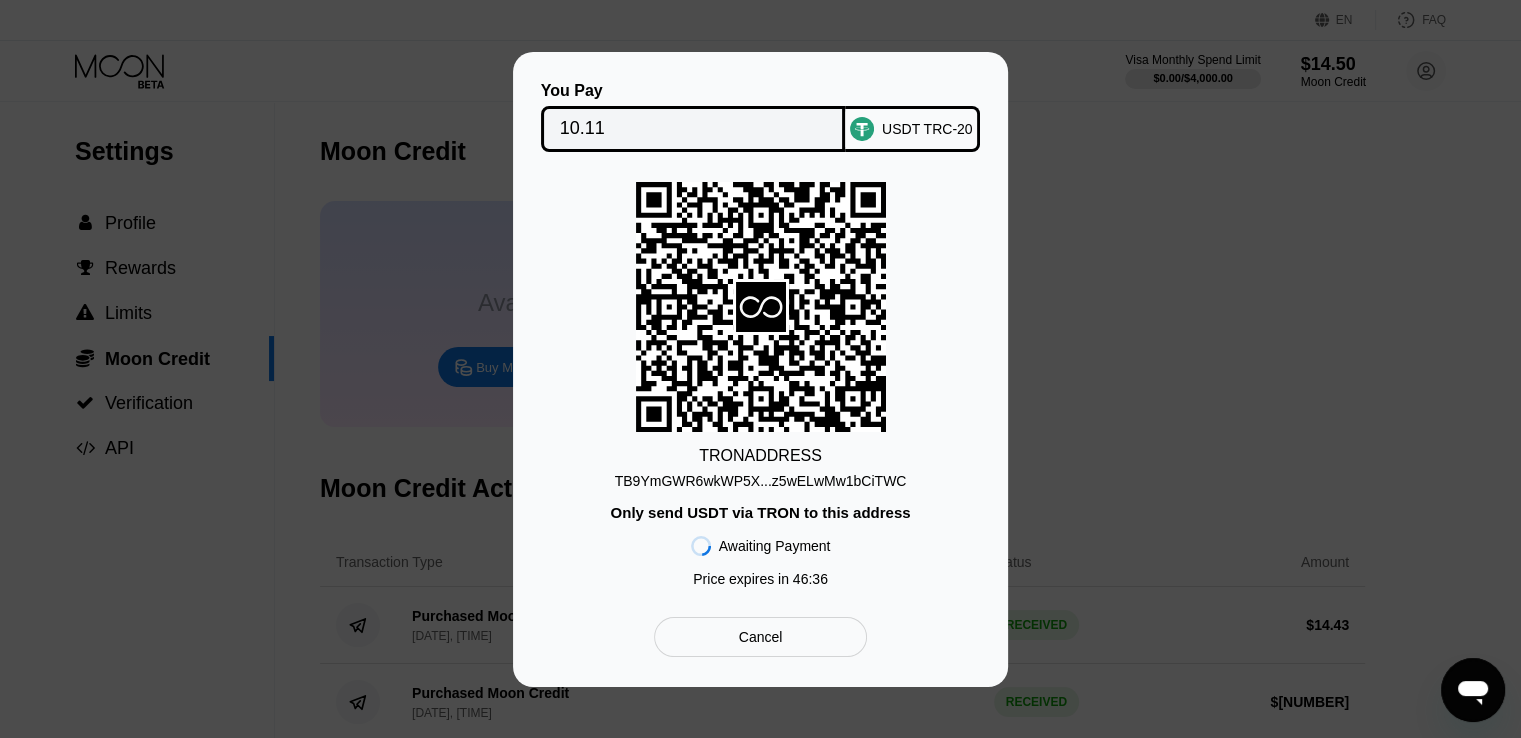 click on "Only send USDT via TRON to this address" at bounding box center [760, 512] 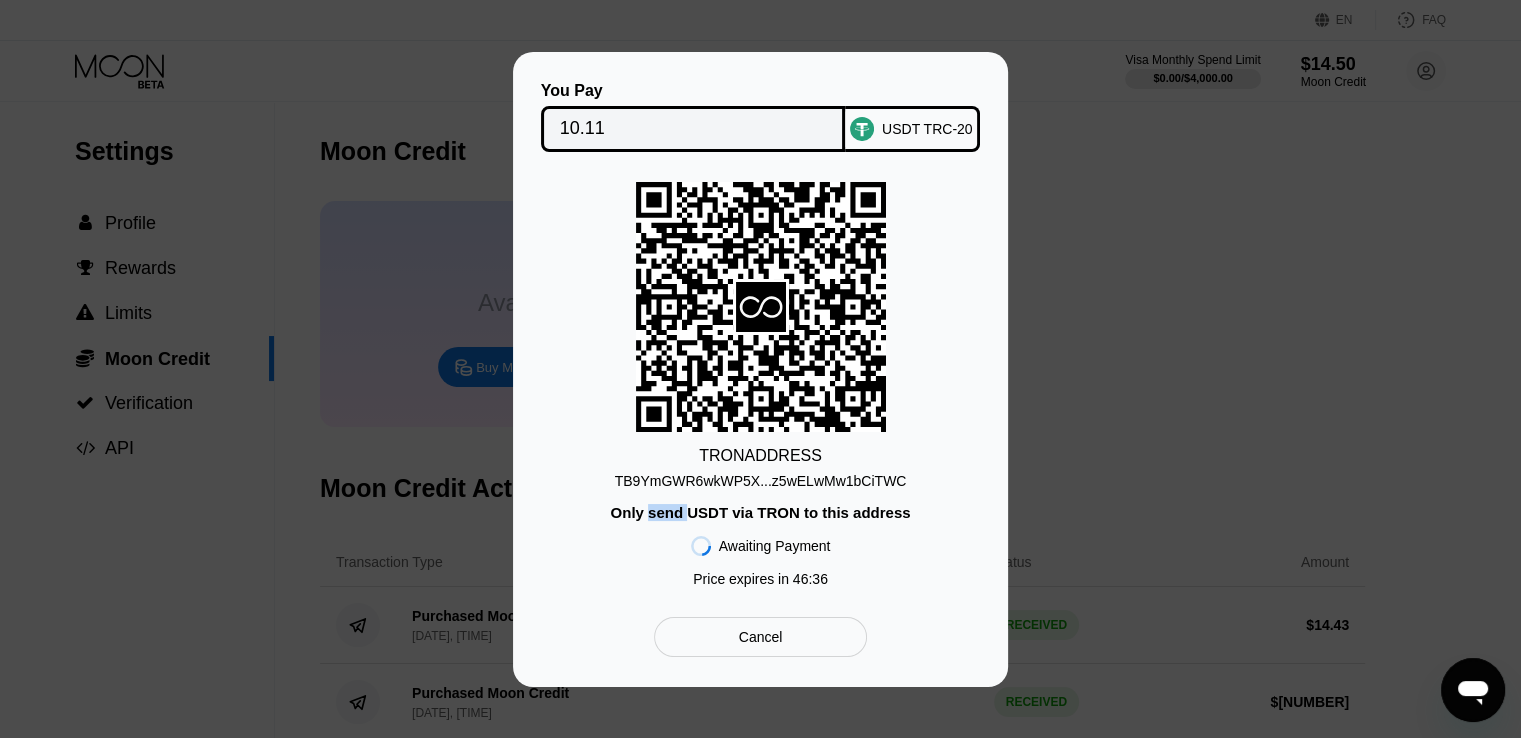 click on "Only send USDT via TRON to this address" at bounding box center [760, 512] 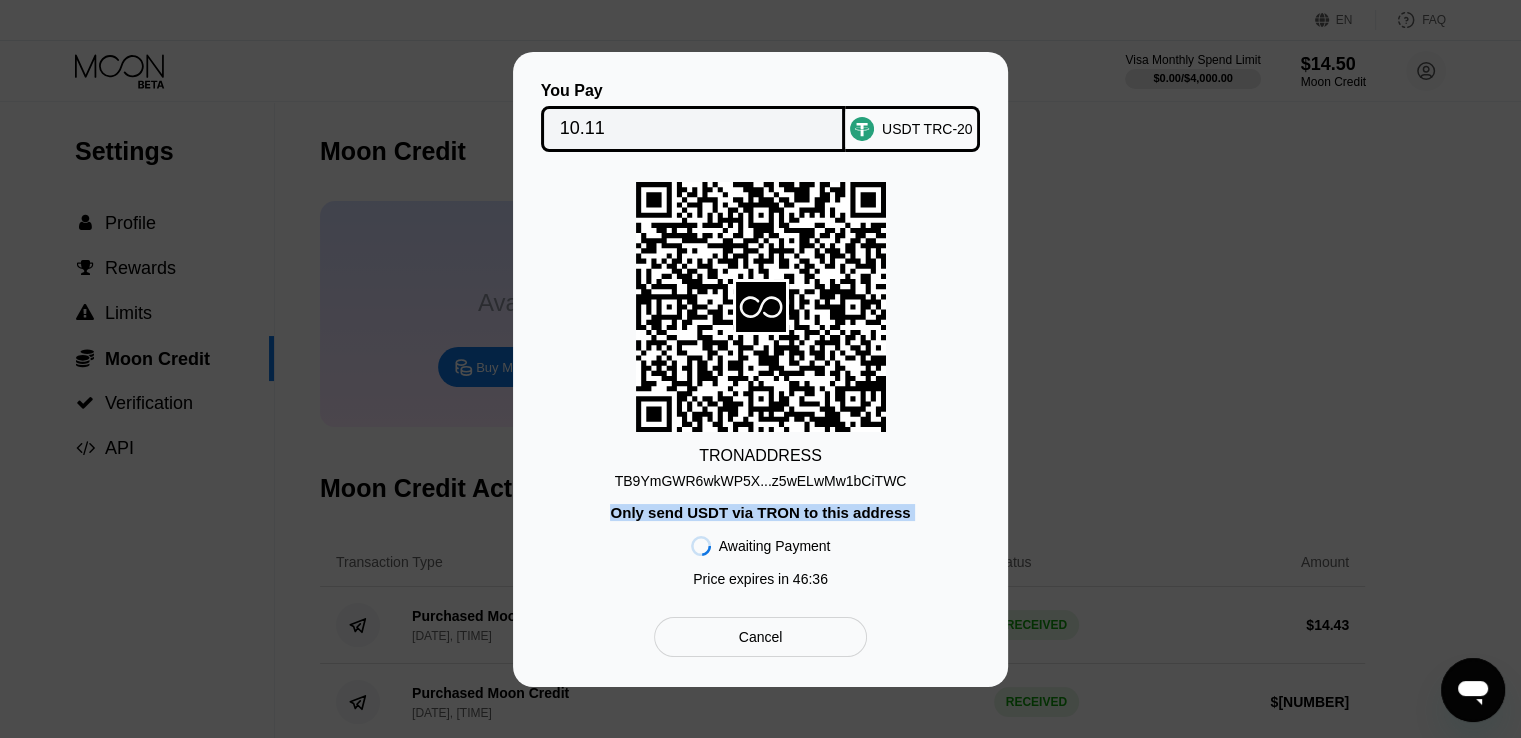 click on "Only send USDT via TRON to this address" at bounding box center (760, 512) 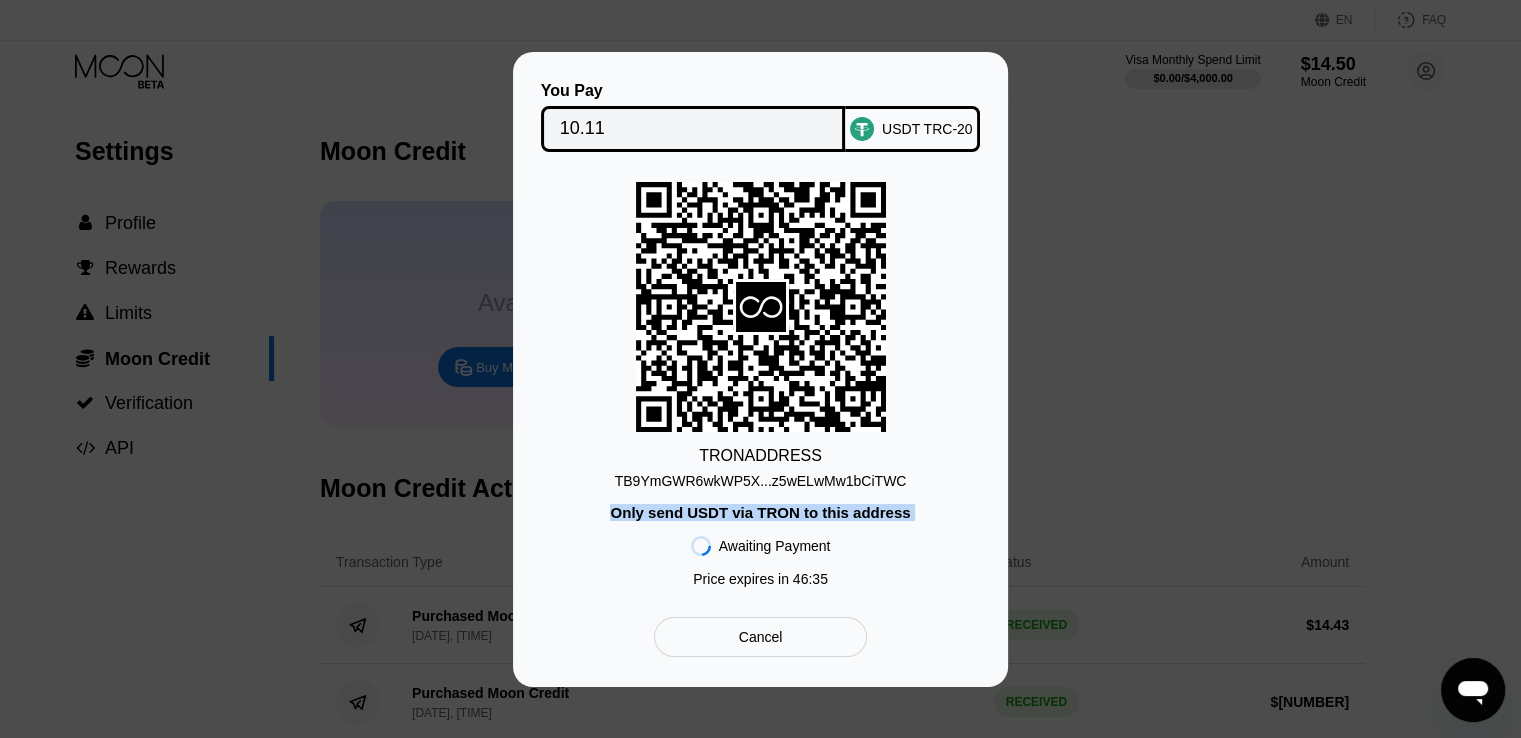 click on "Only send USDT via TRON to this address" at bounding box center (760, 512) 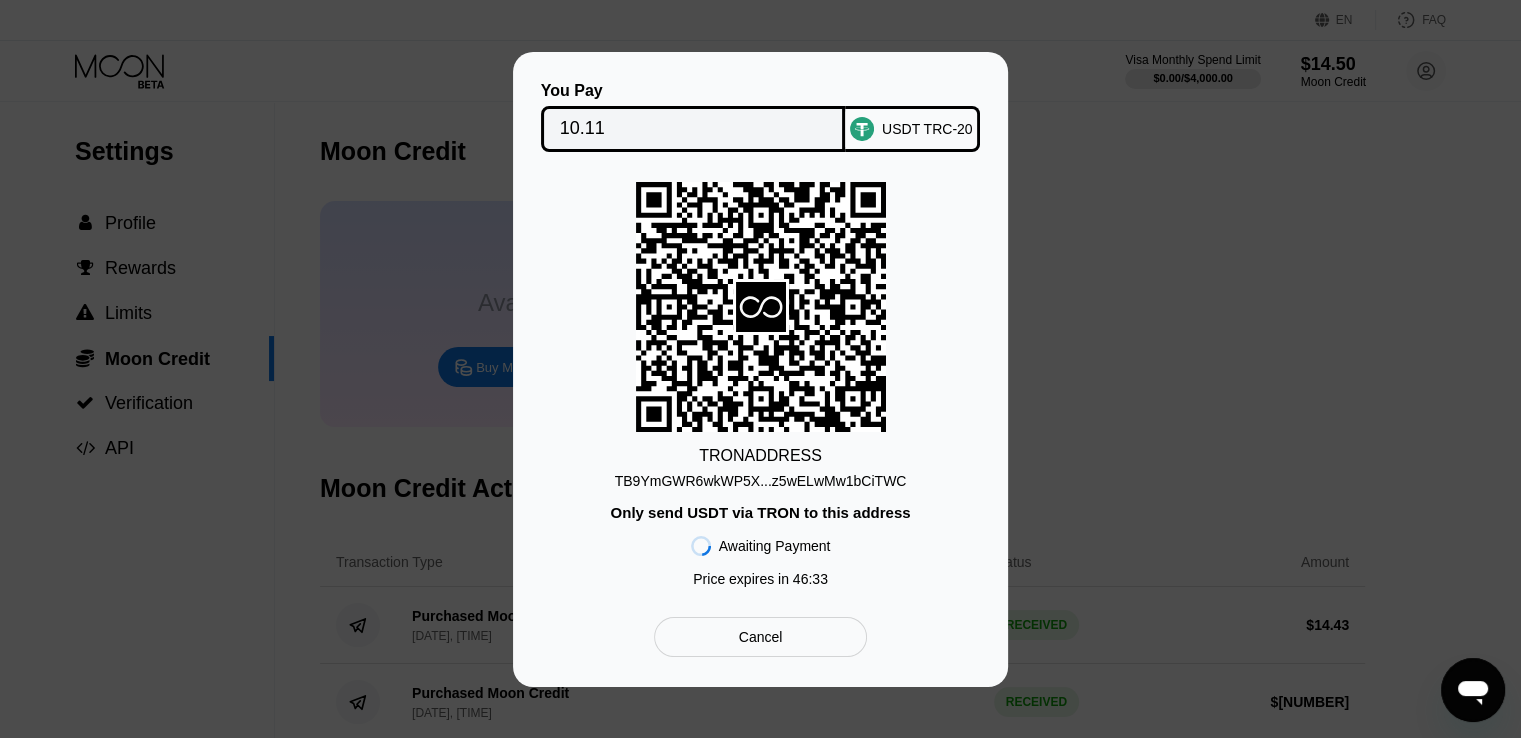 click on "TB9YmGWR6wkWP5X...z5wELwMw1bCiTWC" at bounding box center [761, 481] 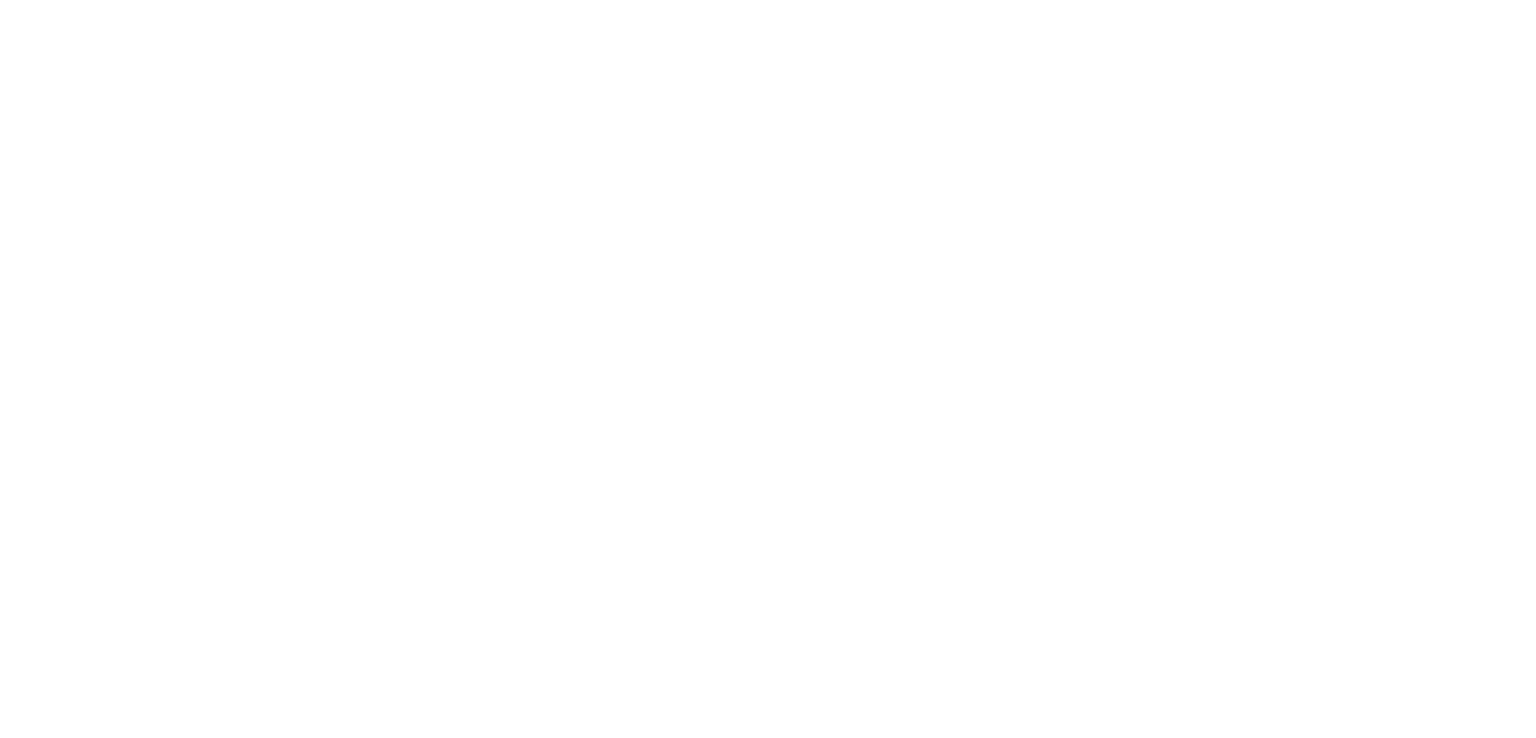 scroll, scrollTop: 0, scrollLeft: 0, axis: both 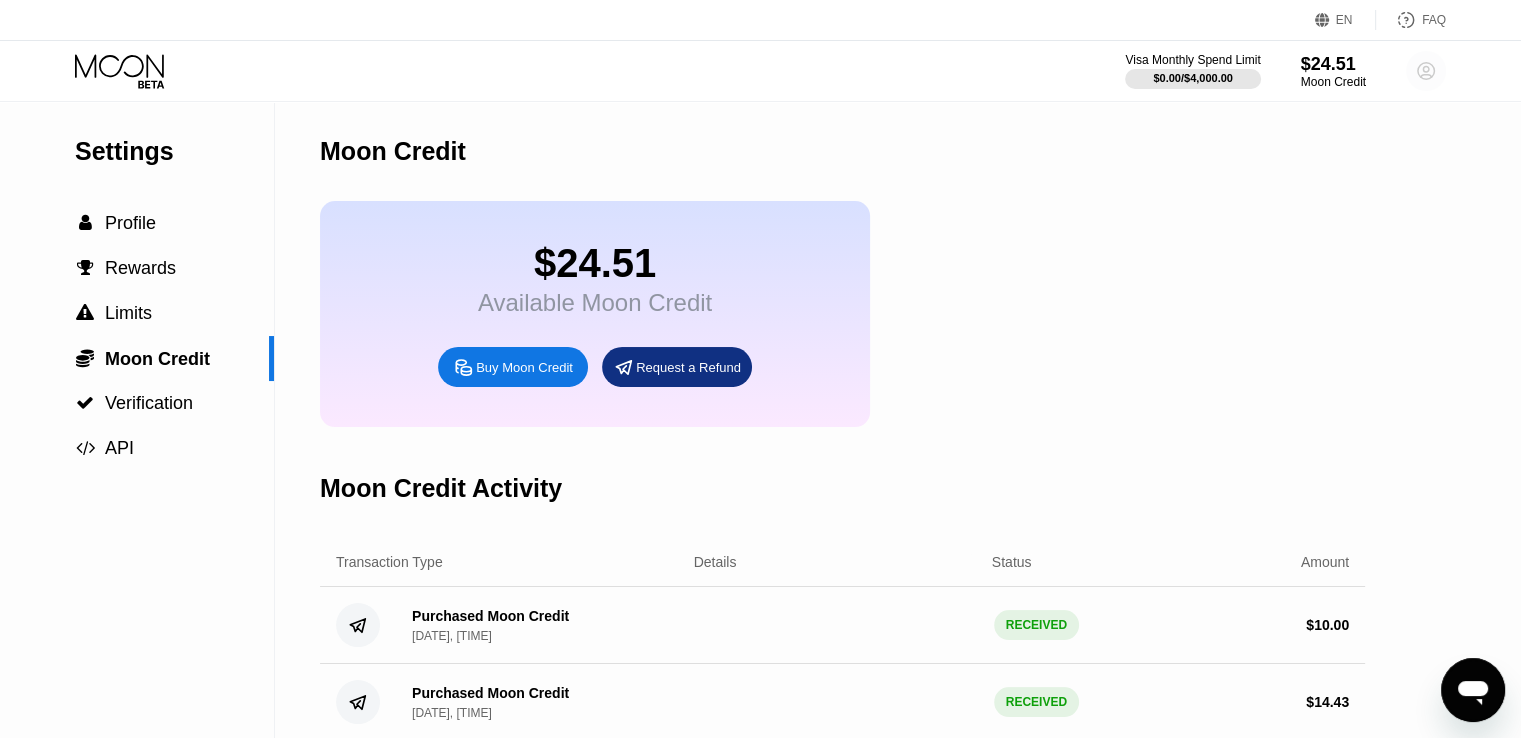 click 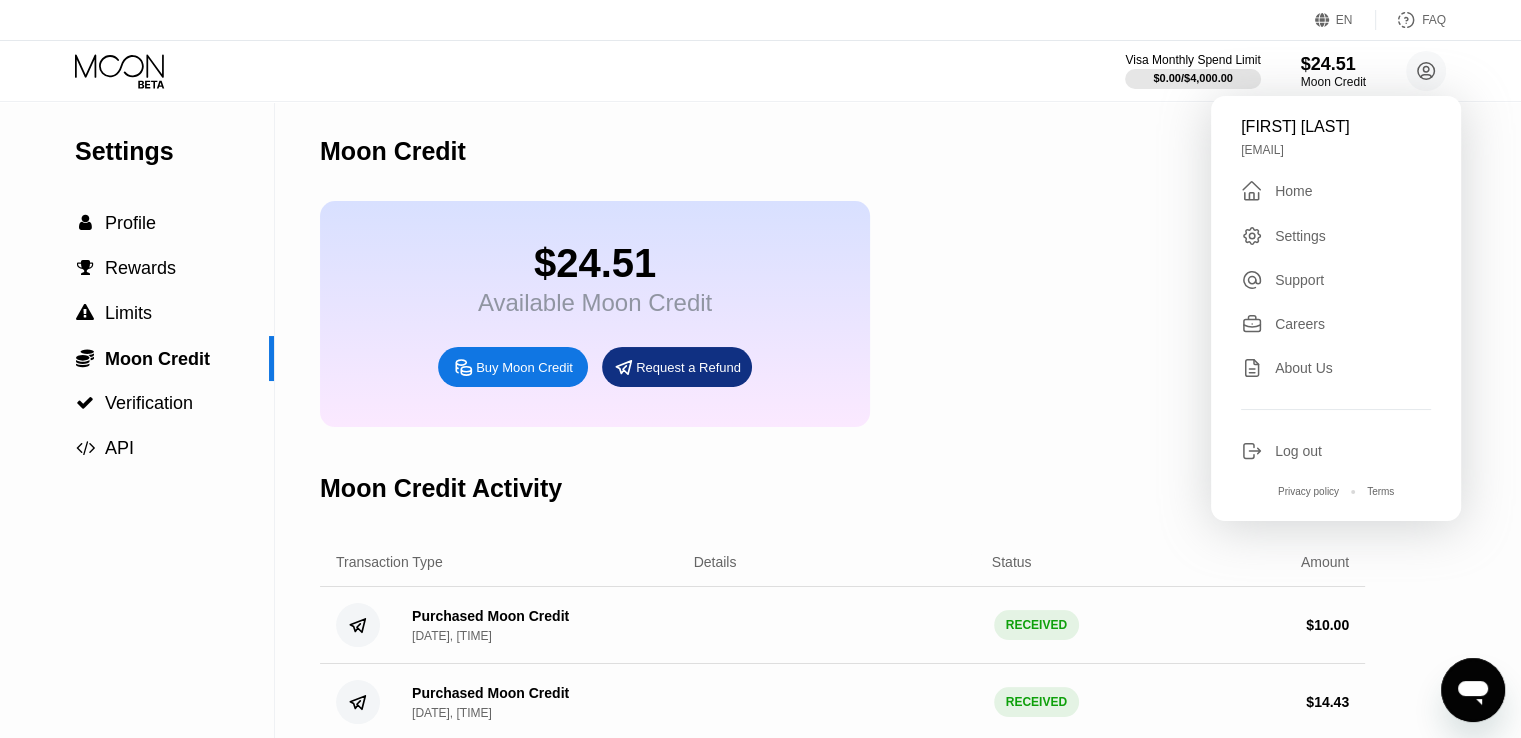 click on "Home" at bounding box center [1293, 191] 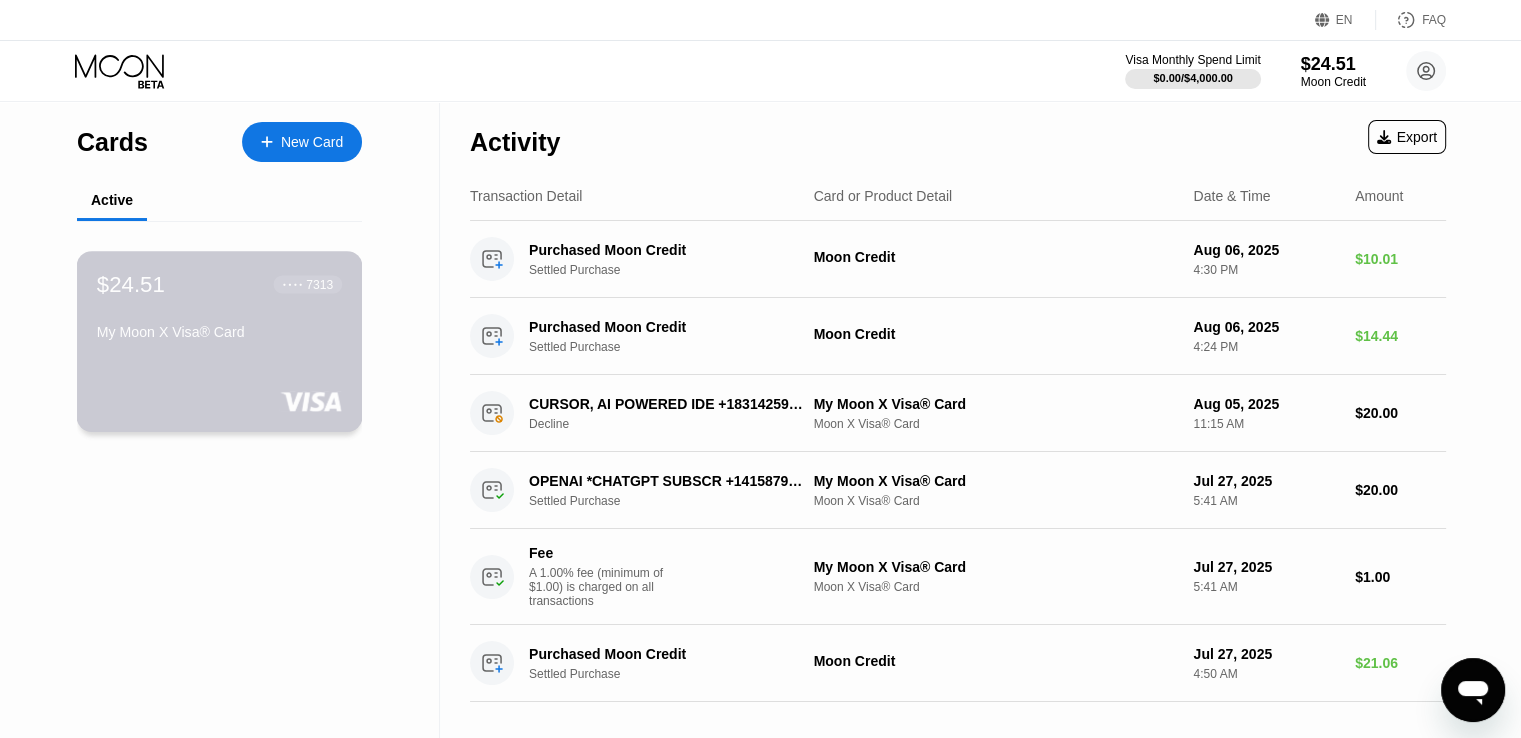click on "My Moon X Visa® Card" at bounding box center [219, 332] 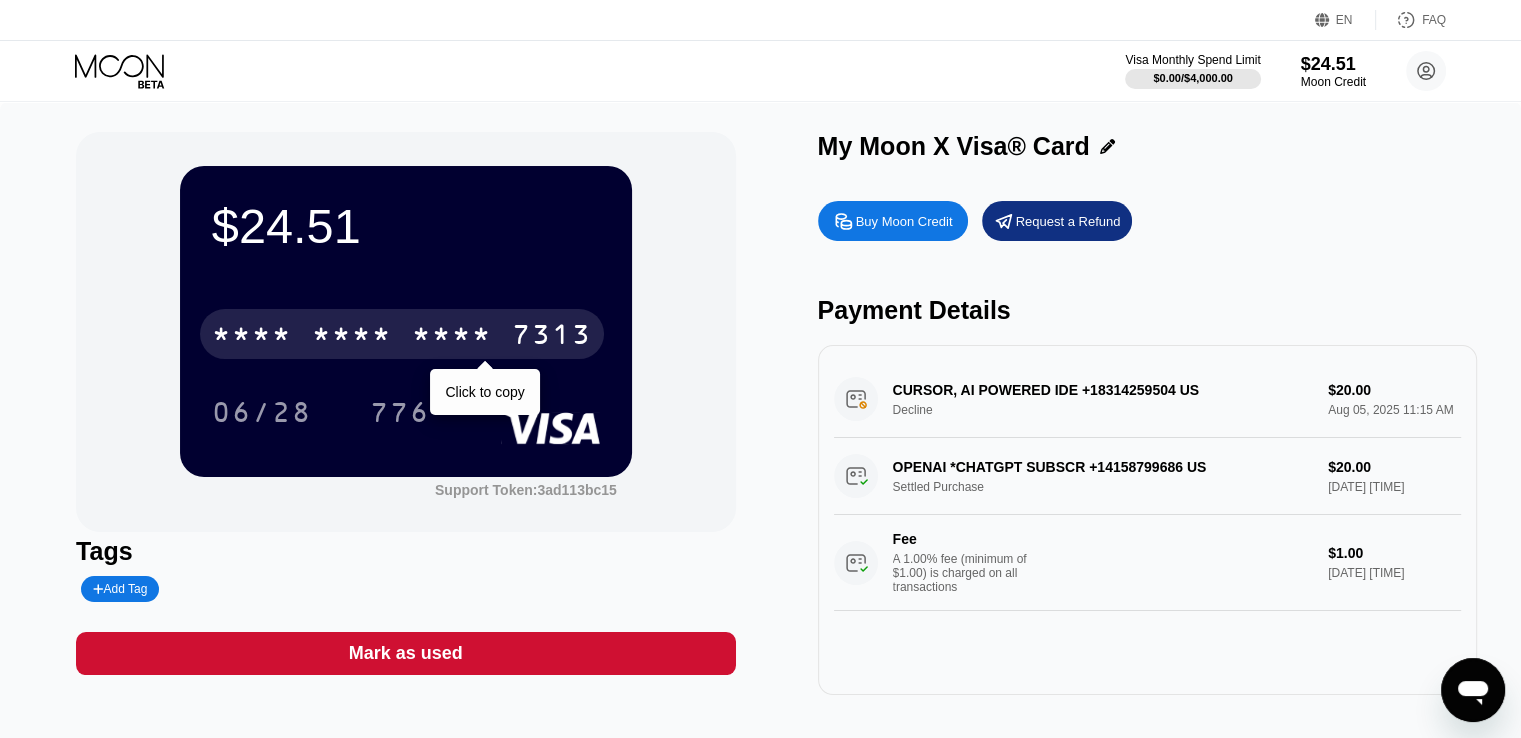 click on "* * * * * * * * * * * * 7313" at bounding box center [402, 334] 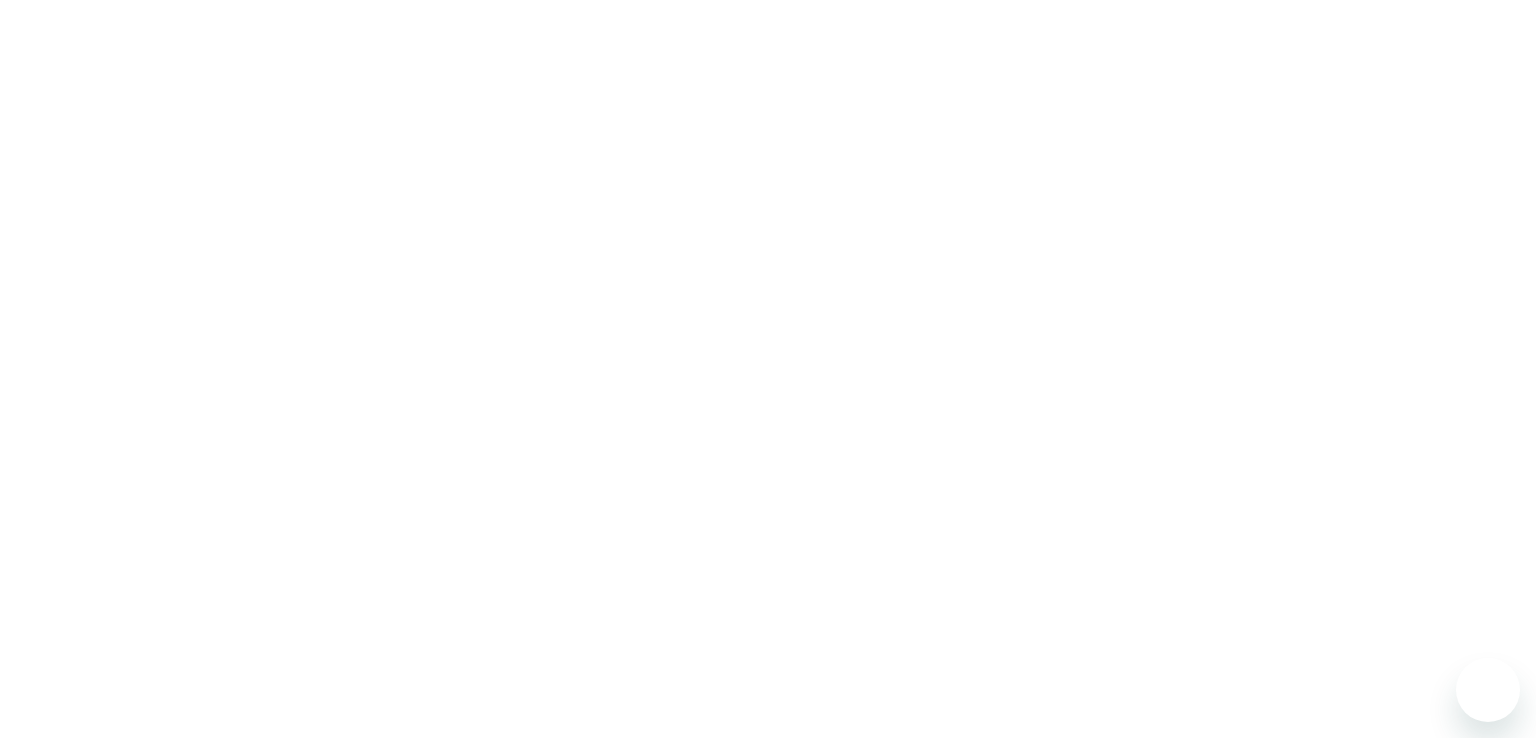 scroll, scrollTop: 0, scrollLeft: 0, axis: both 